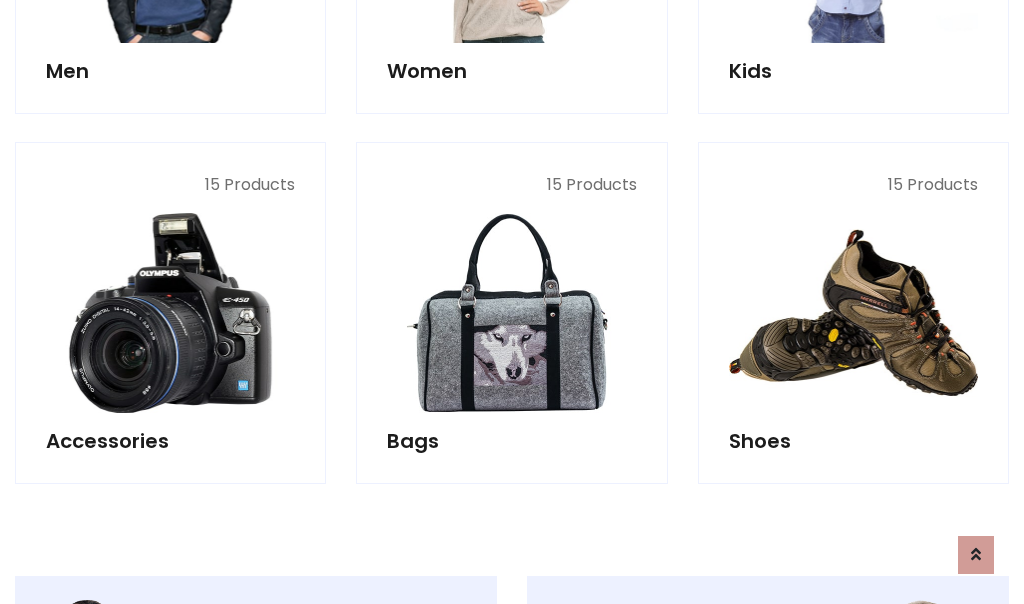 scroll, scrollTop: 853, scrollLeft: 0, axis: vertical 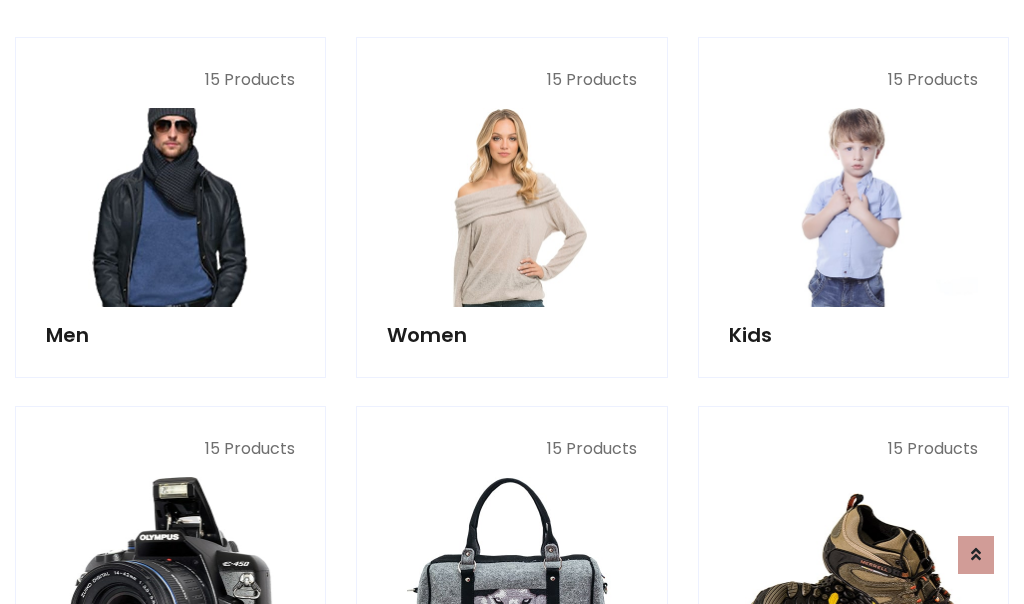 click at bounding box center [170, 207] 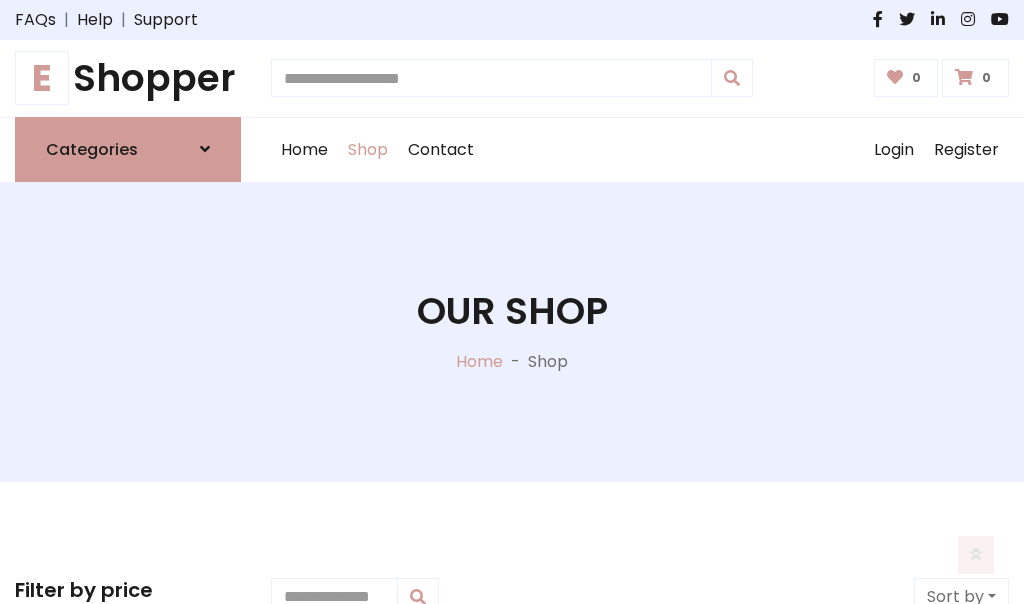 scroll, scrollTop: 807, scrollLeft: 0, axis: vertical 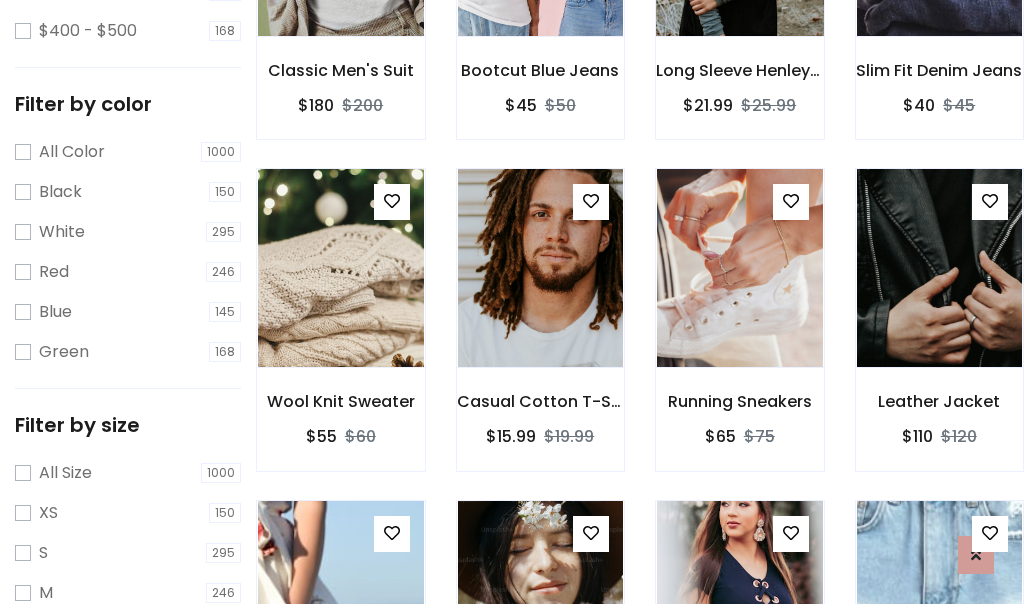 click at bounding box center [739, -63] 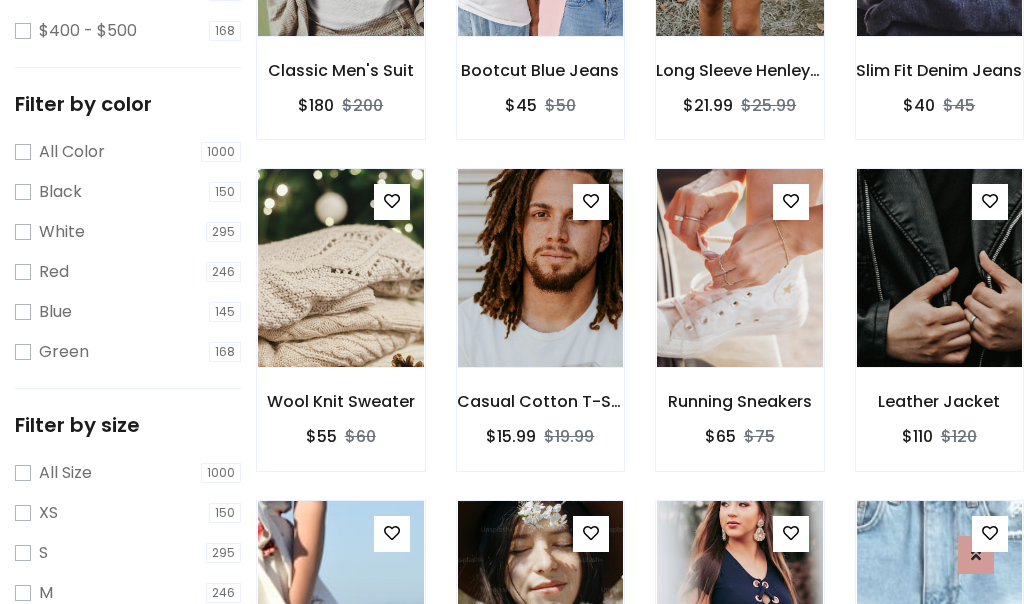 scroll, scrollTop: 707, scrollLeft: 0, axis: vertical 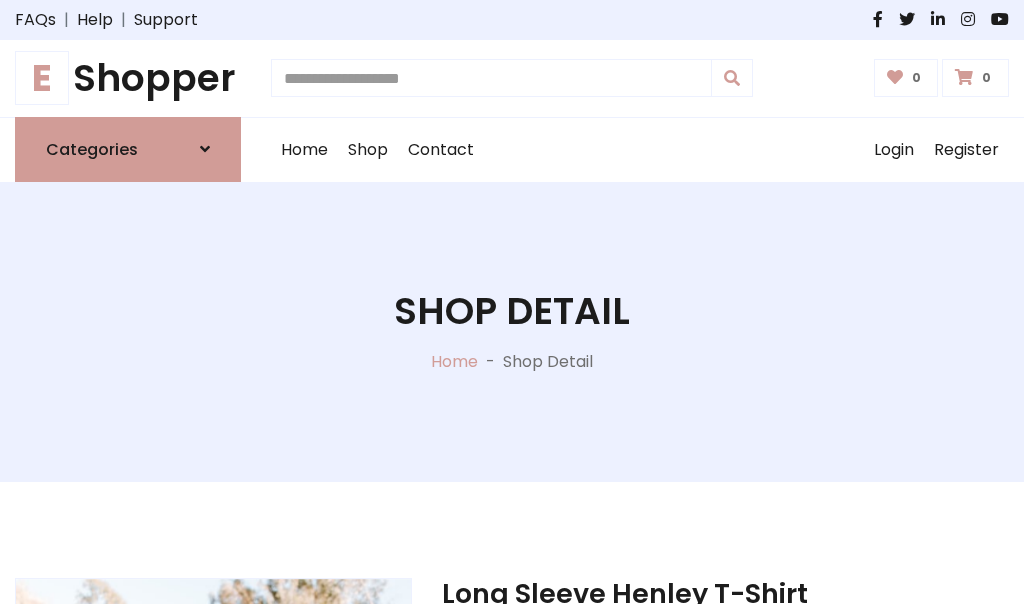 click on "M" at bounding box center [650, 774] 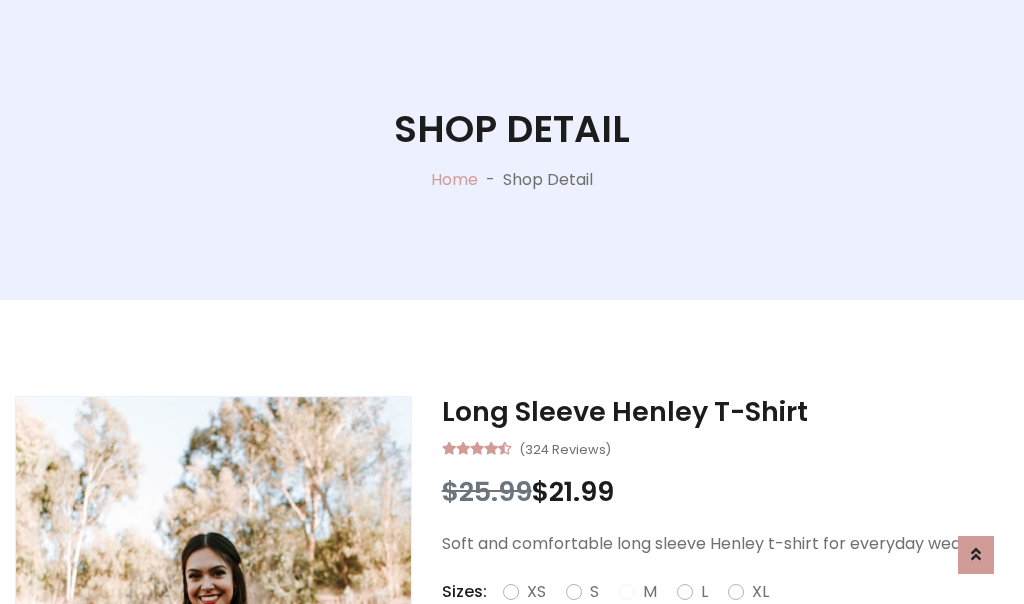 scroll, scrollTop: 206, scrollLeft: 0, axis: vertical 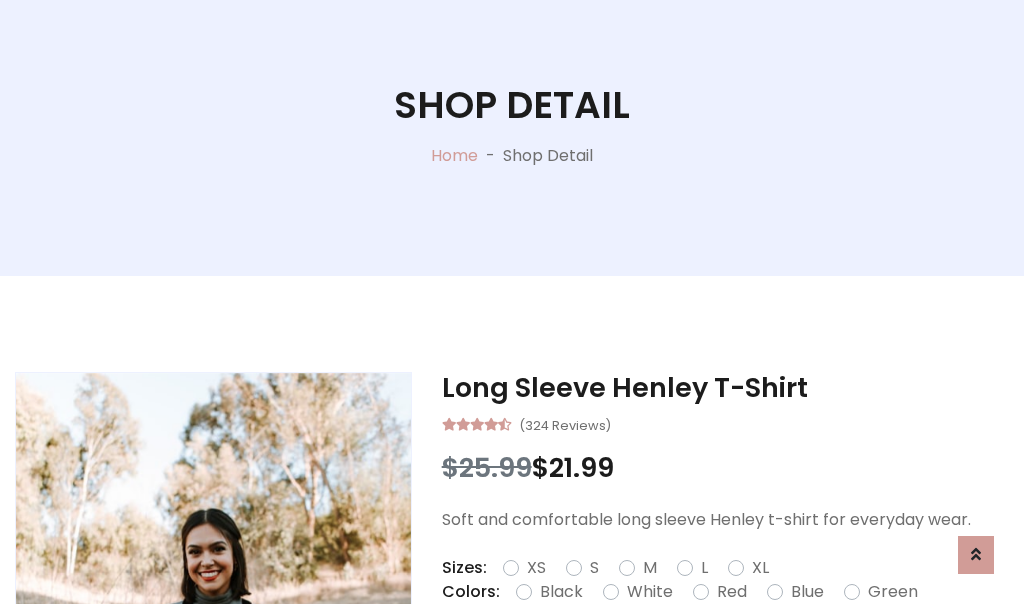click on "Red" at bounding box center (732, 592) 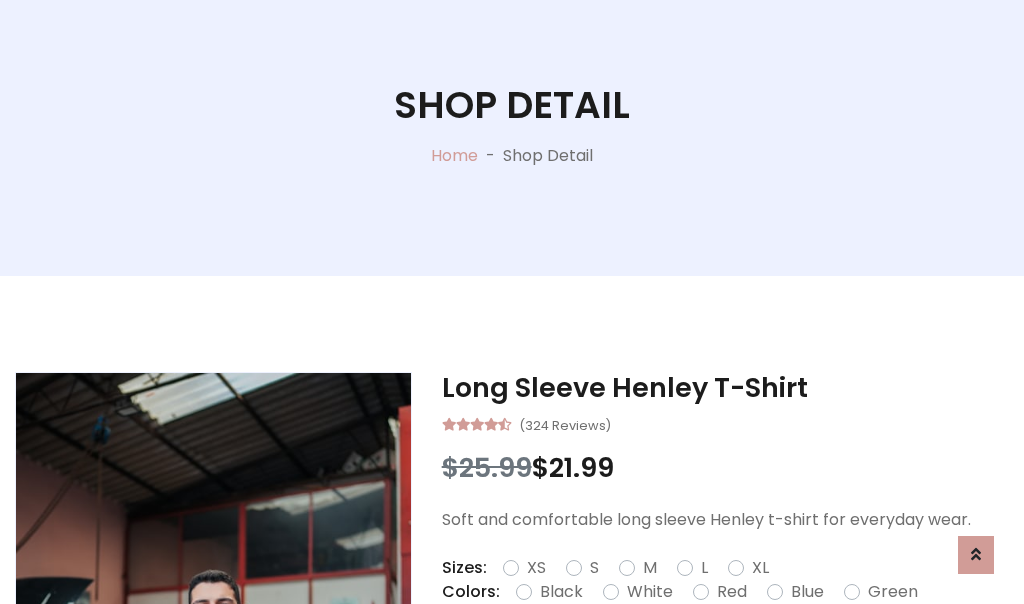 click on "Add To Cart" at bounding box center [663, 655] 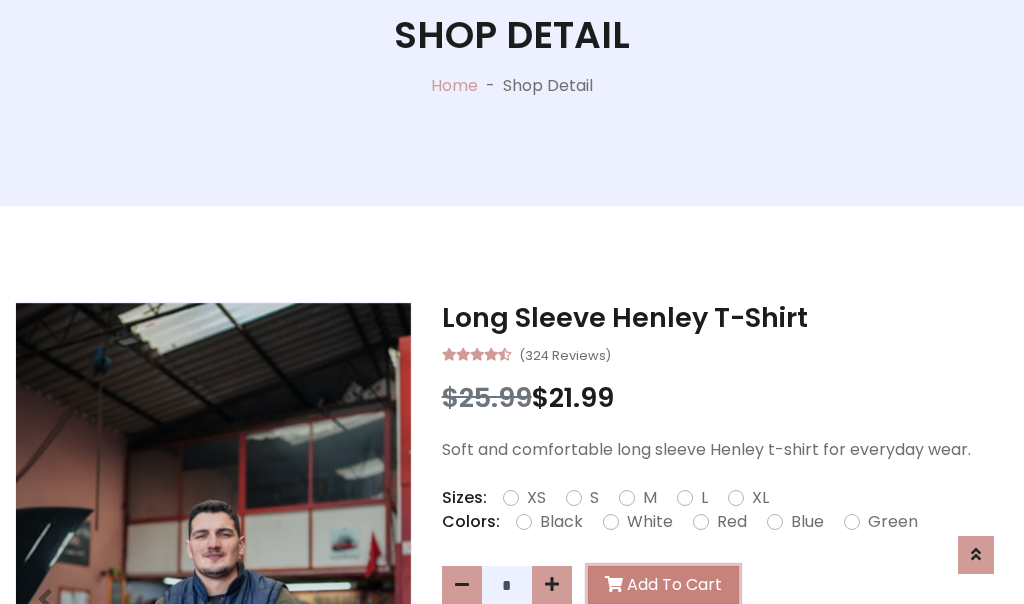 scroll, scrollTop: 0, scrollLeft: 0, axis: both 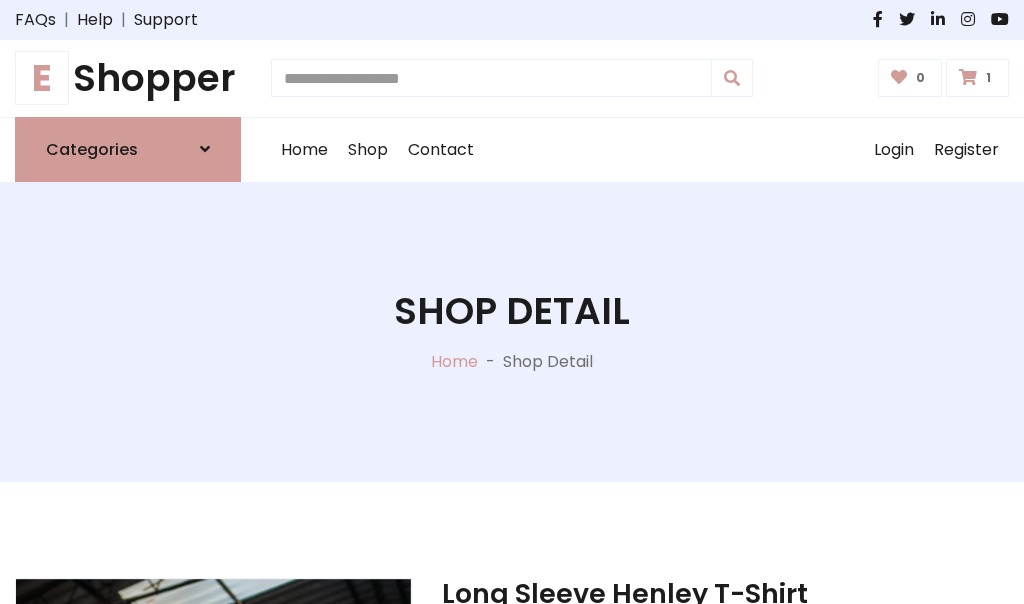 click at bounding box center [968, 77] 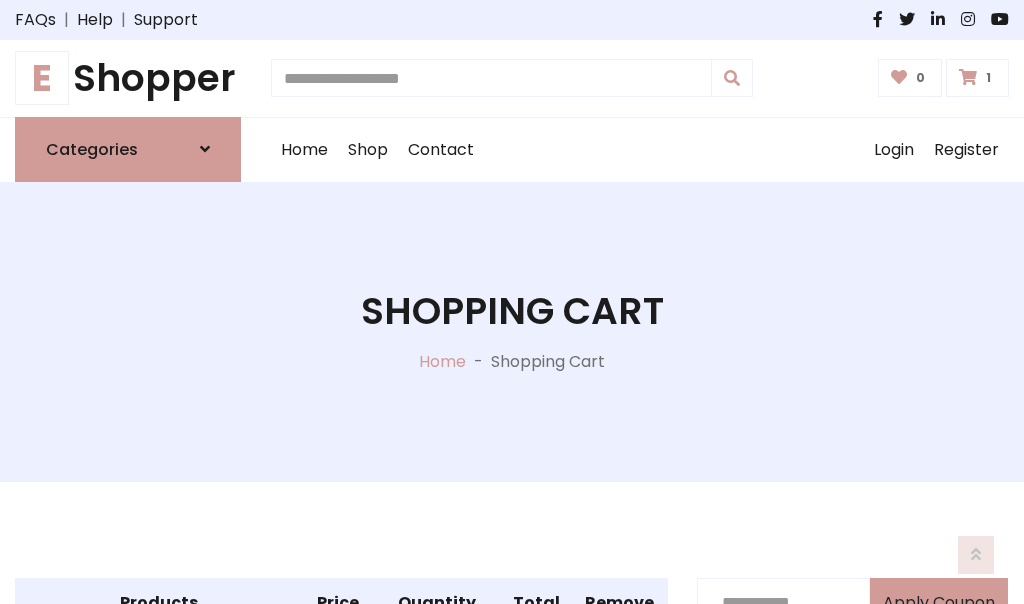scroll, scrollTop: 474, scrollLeft: 0, axis: vertical 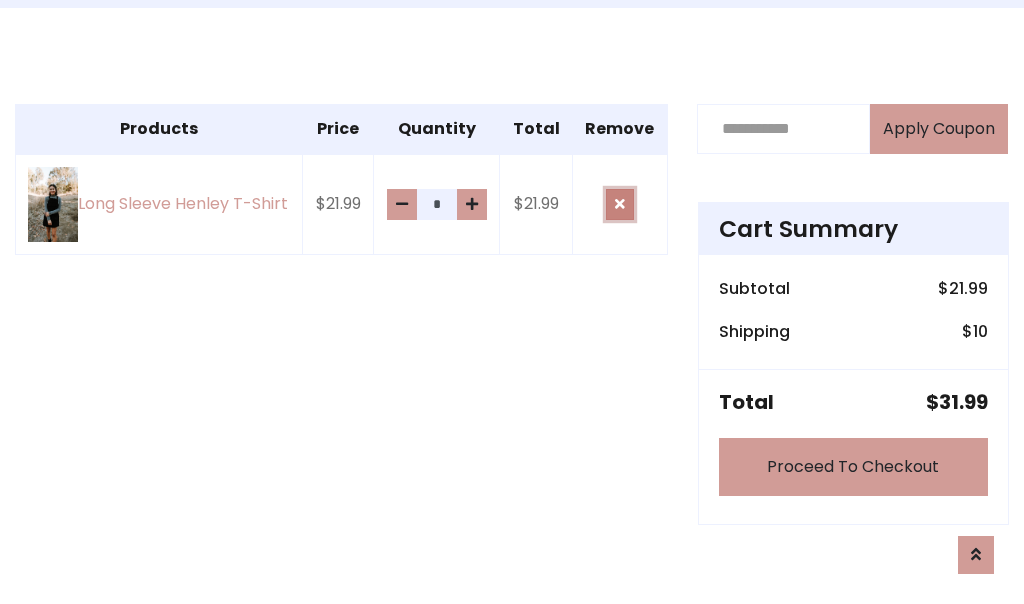 click at bounding box center (620, 204) 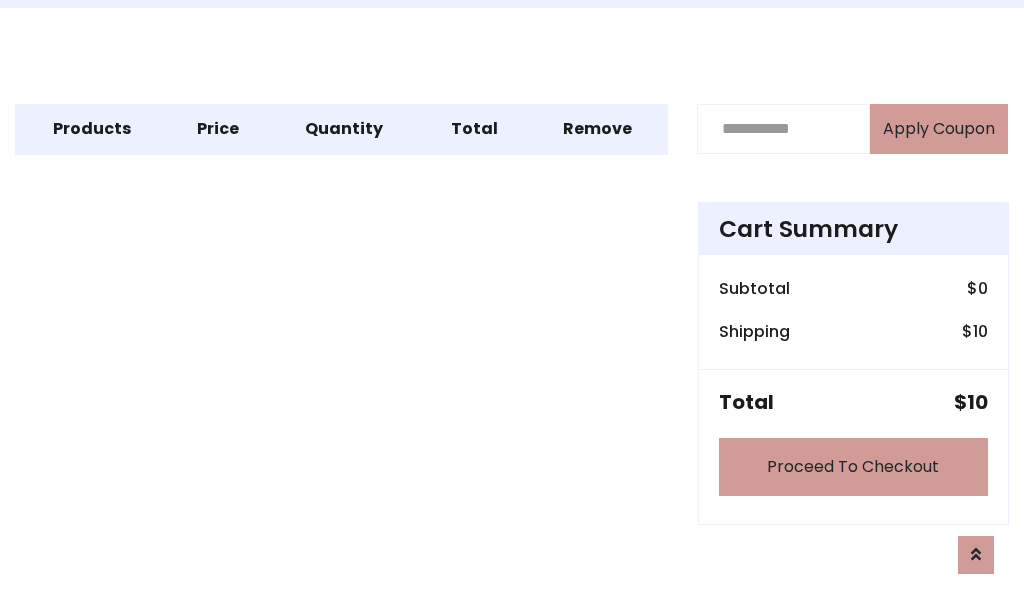 scroll, scrollTop: 247, scrollLeft: 0, axis: vertical 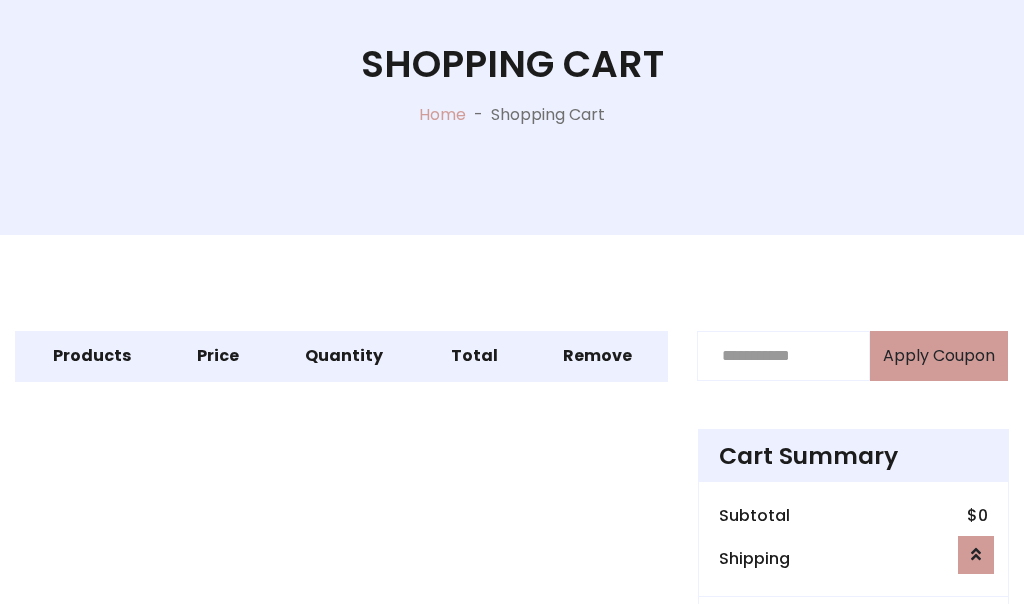 click on "Proceed To Checkout" at bounding box center [853, 694] 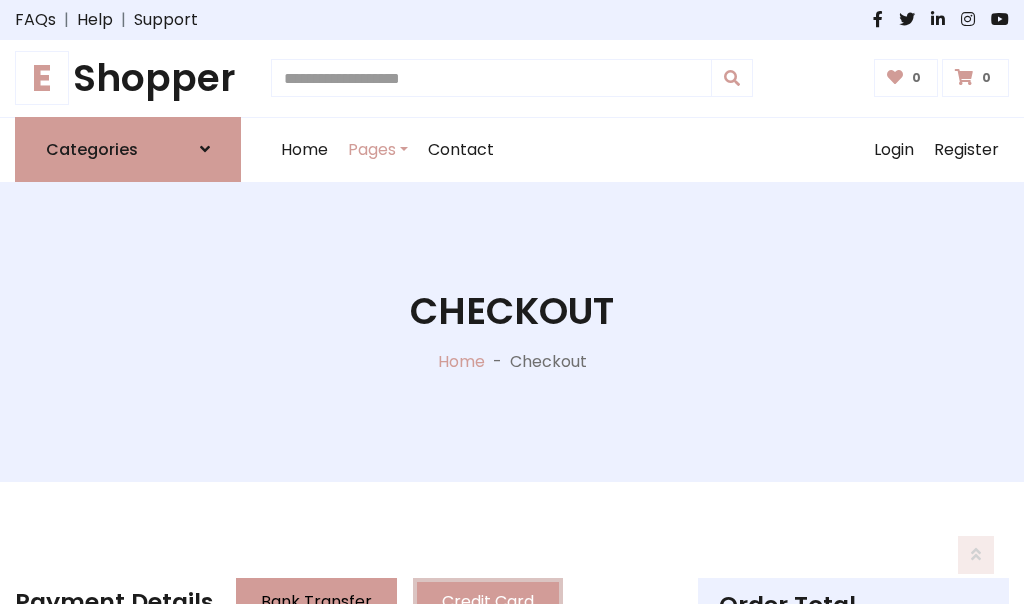 scroll, scrollTop: 137, scrollLeft: 0, axis: vertical 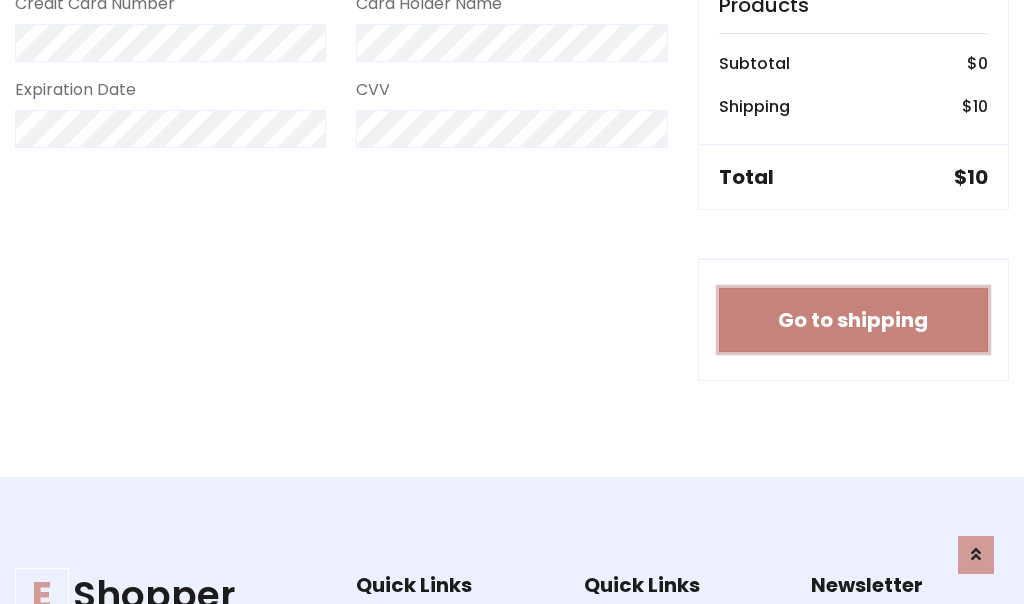 click on "Go to shipping" at bounding box center (853, 320) 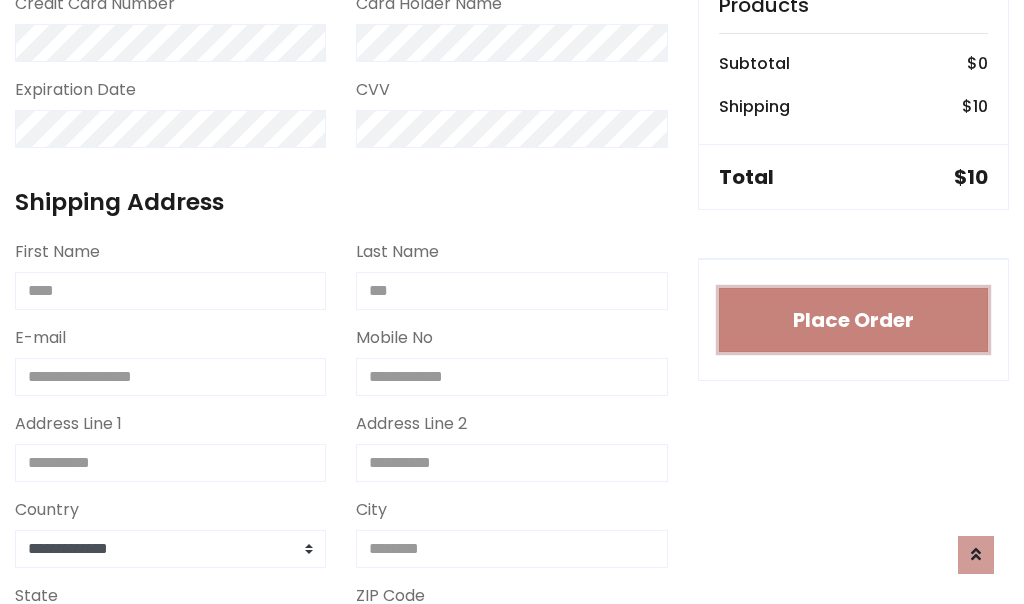 type 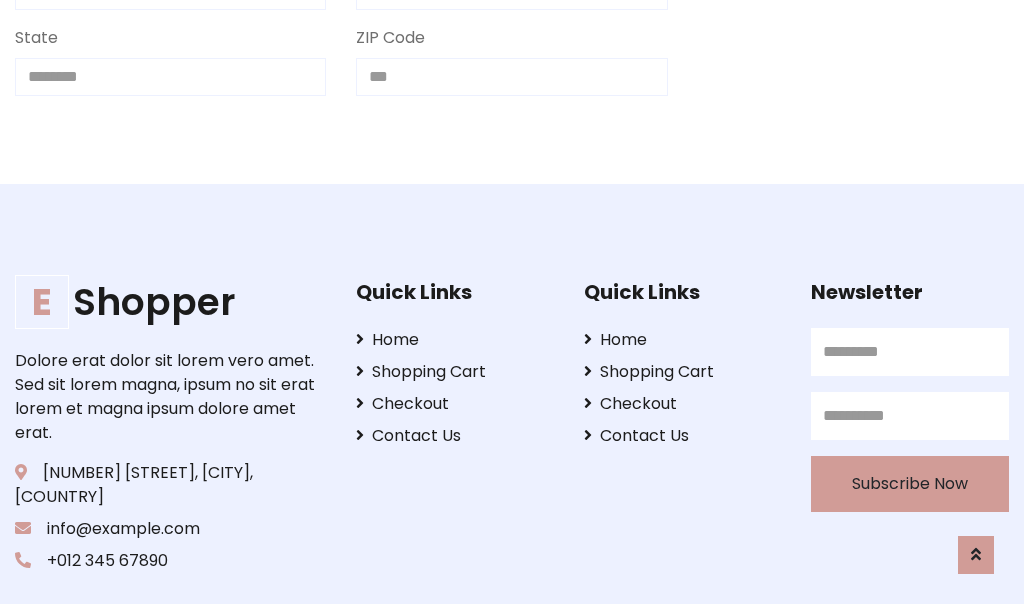 scroll, scrollTop: 733, scrollLeft: 0, axis: vertical 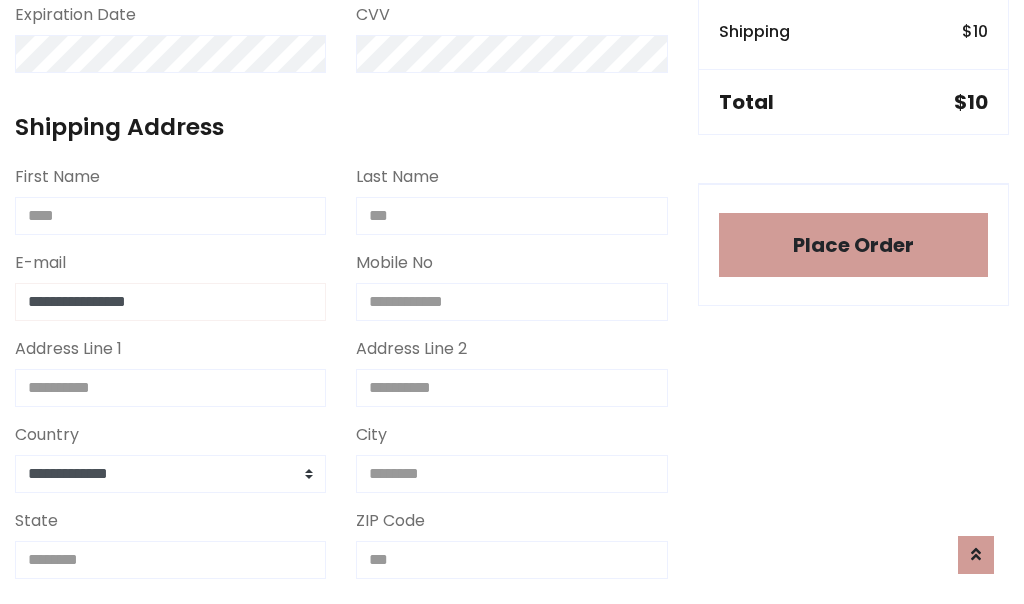 type on "**********" 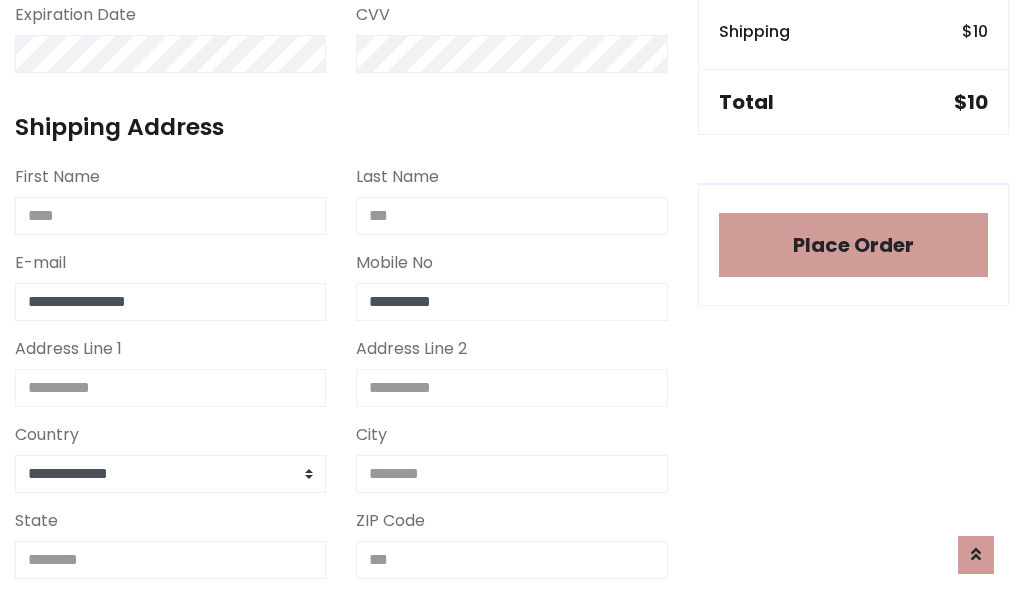 type on "**********" 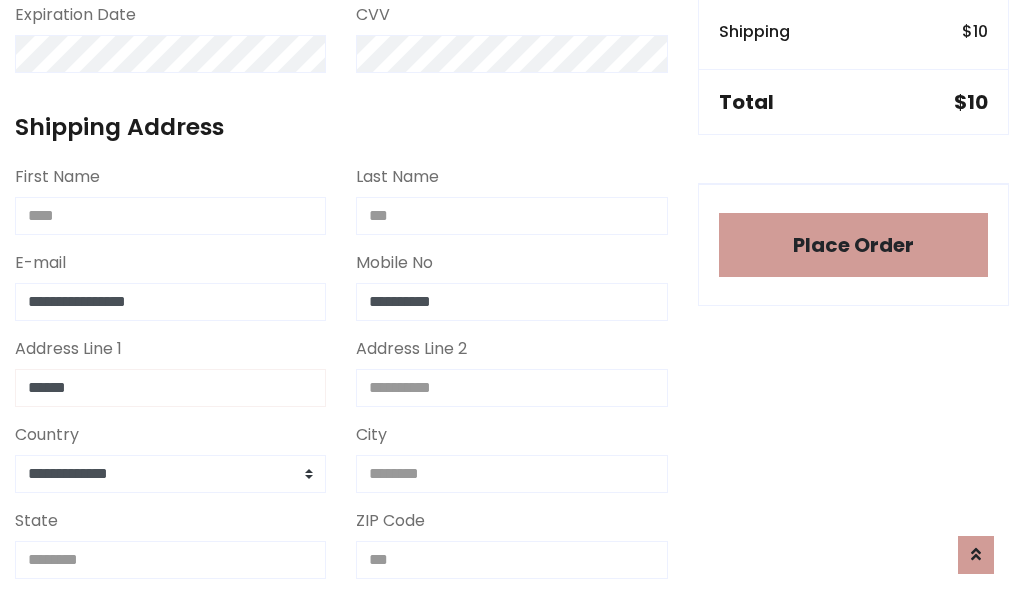 type on "******" 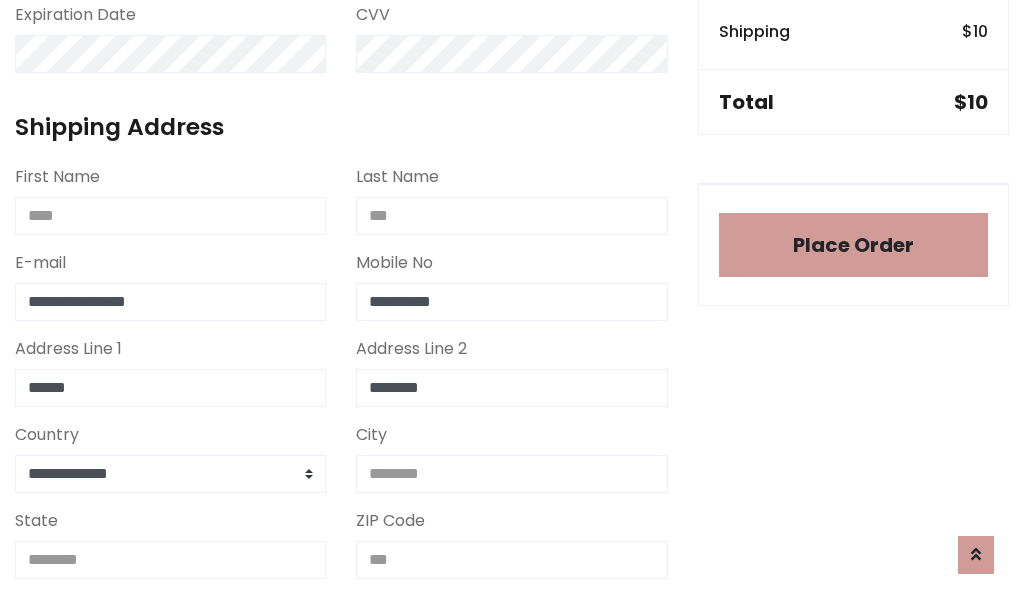 type on "********" 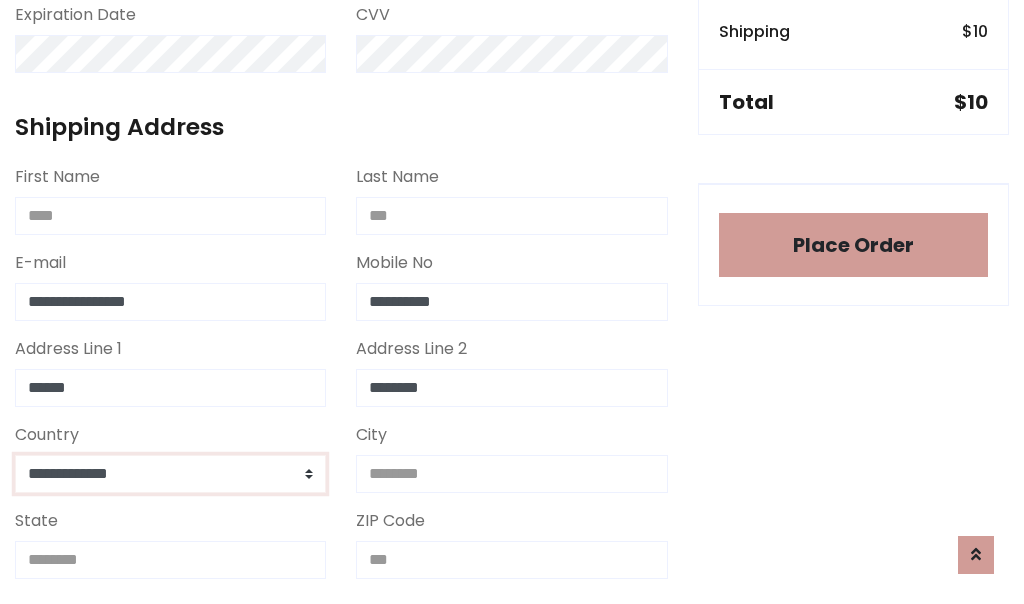 select on "*******" 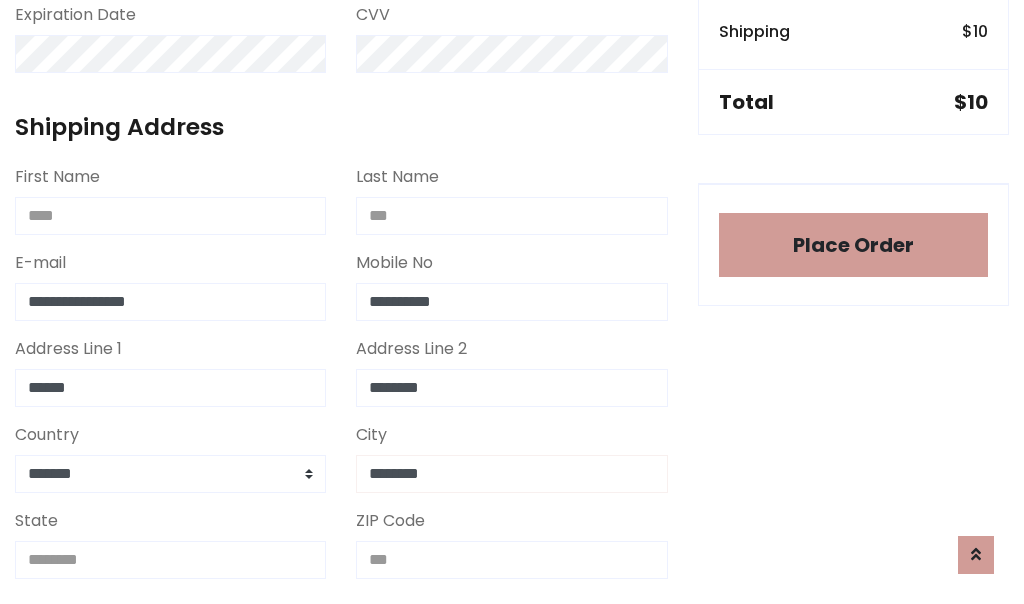 type on "********" 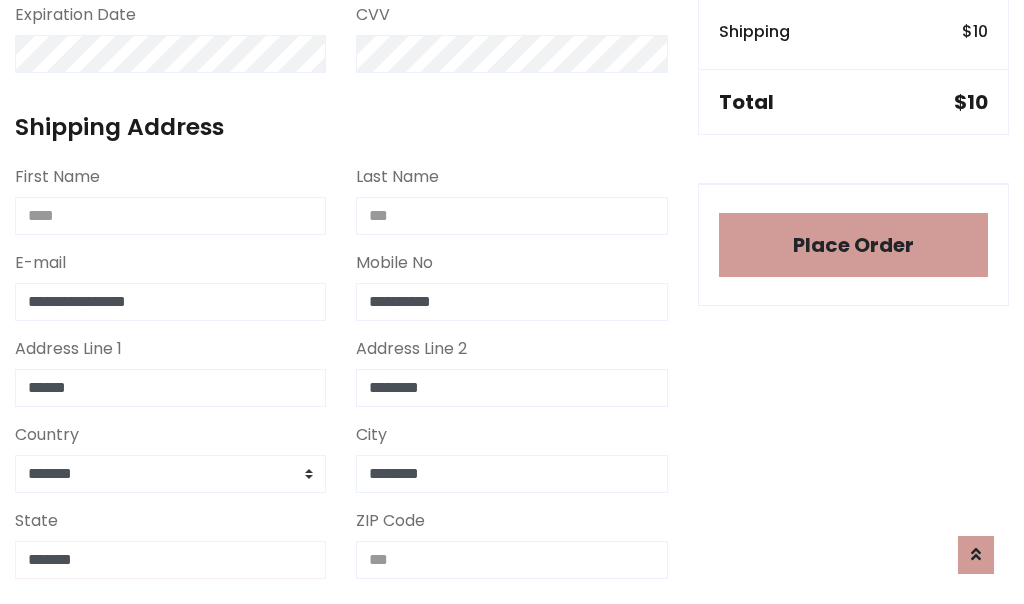 type on "*******" 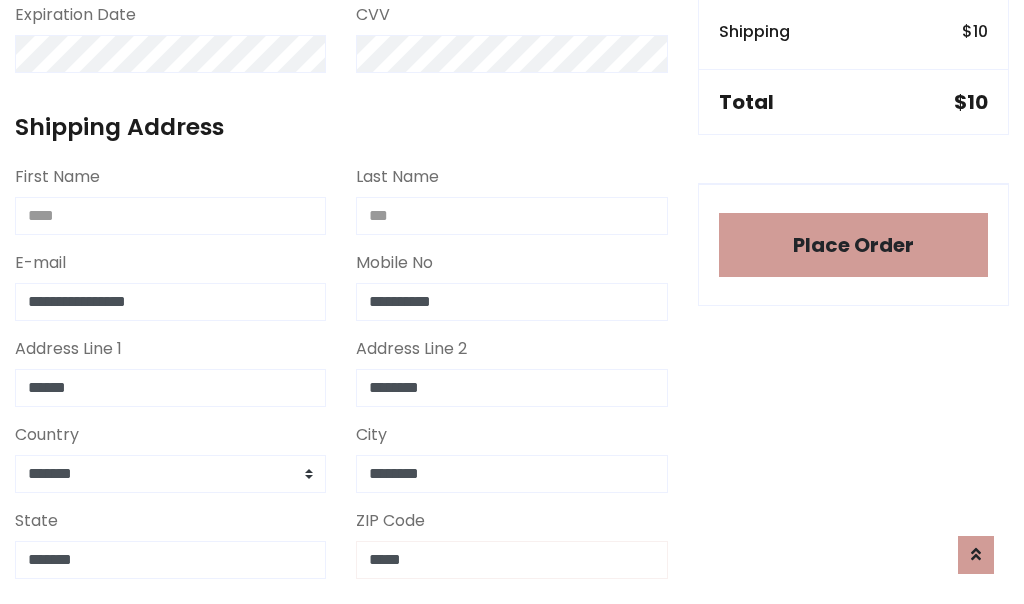 scroll, scrollTop: 403, scrollLeft: 0, axis: vertical 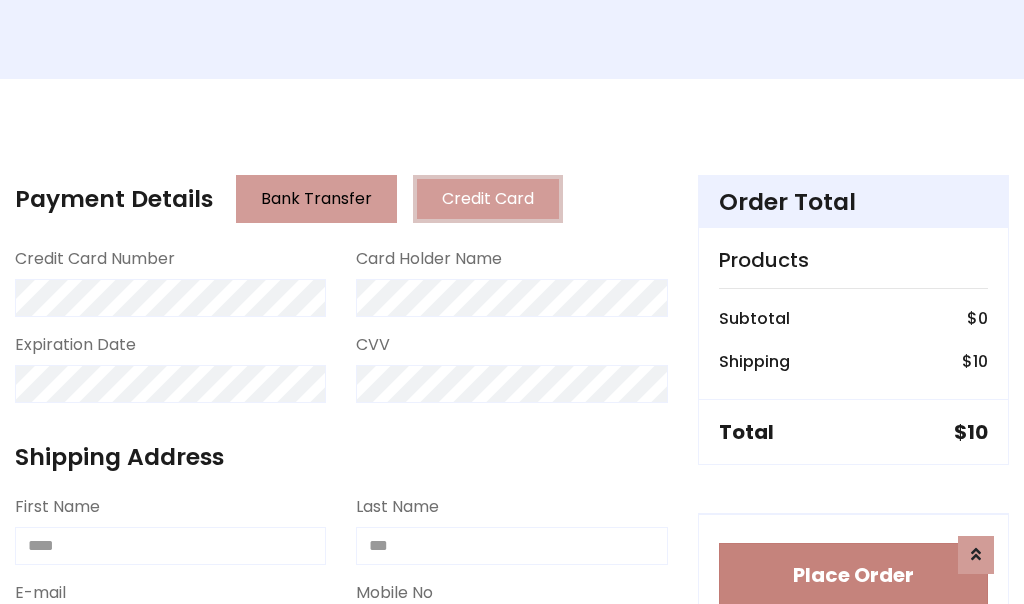 type on "*****" 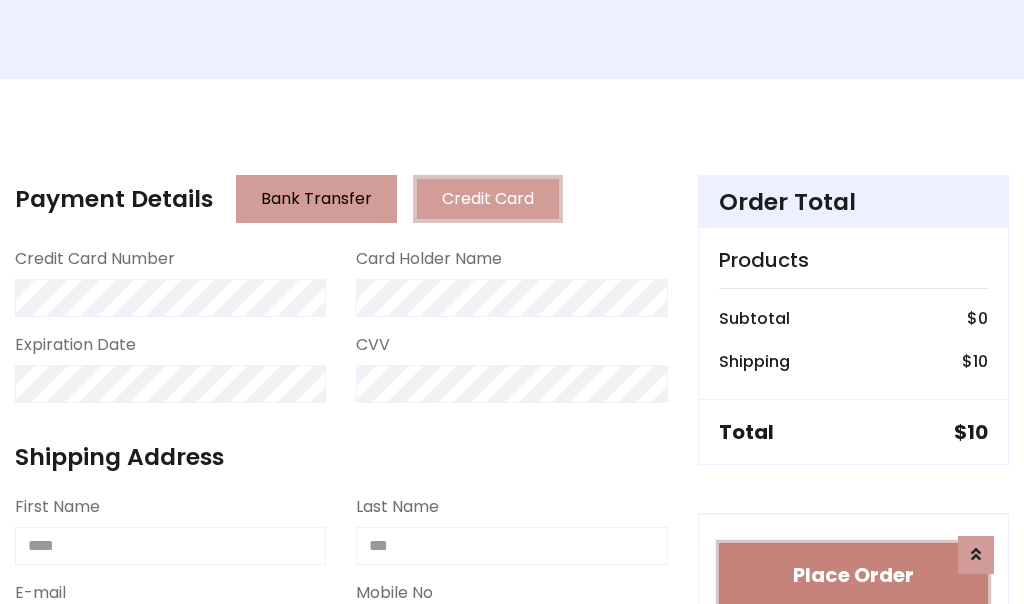 click on "Place Order" at bounding box center [853, 575] 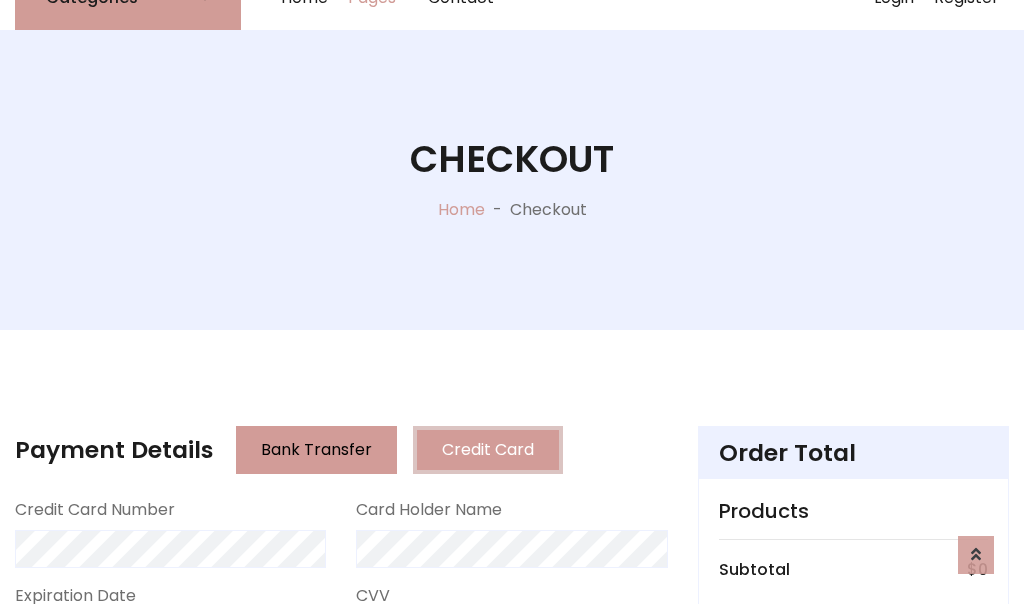 scroll, scrollTop: 0, scrollLeft: 0, axis: both 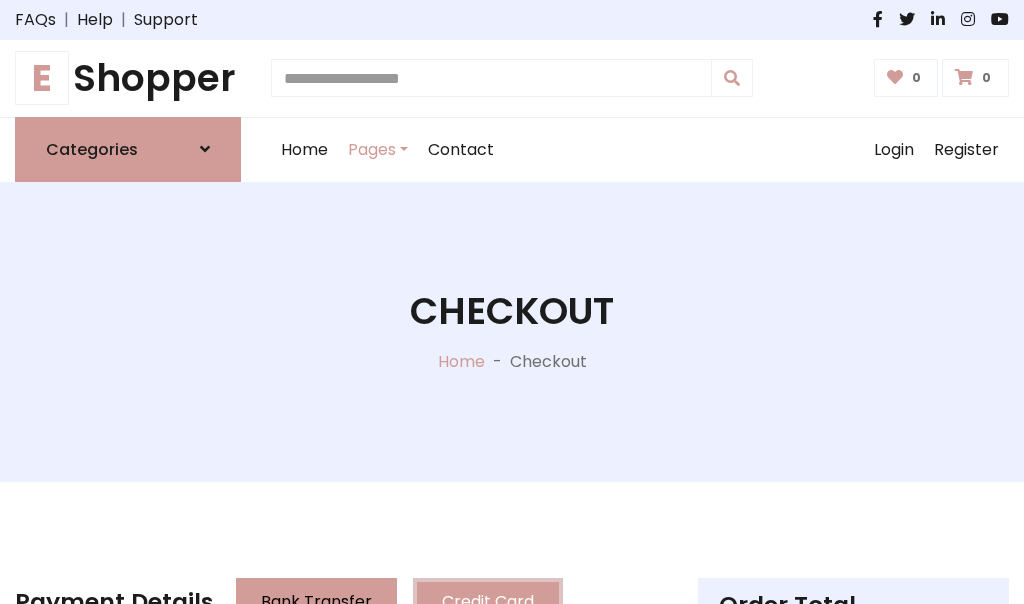 click on "E Shopper" at bounding box center [128, 78] 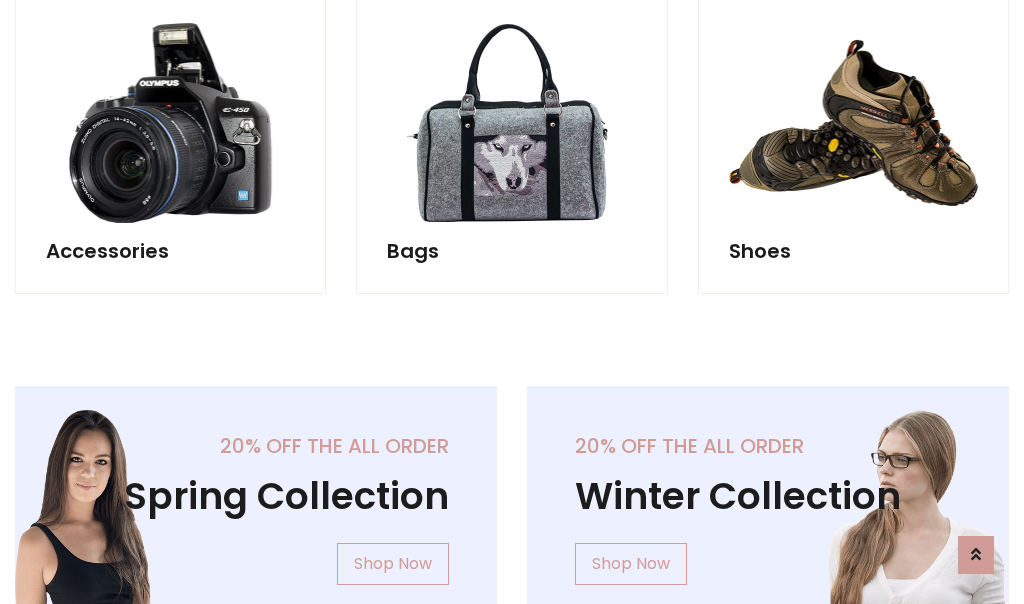 scroll, scrollTop: 770, scrollLeft: 0, axis: vertical 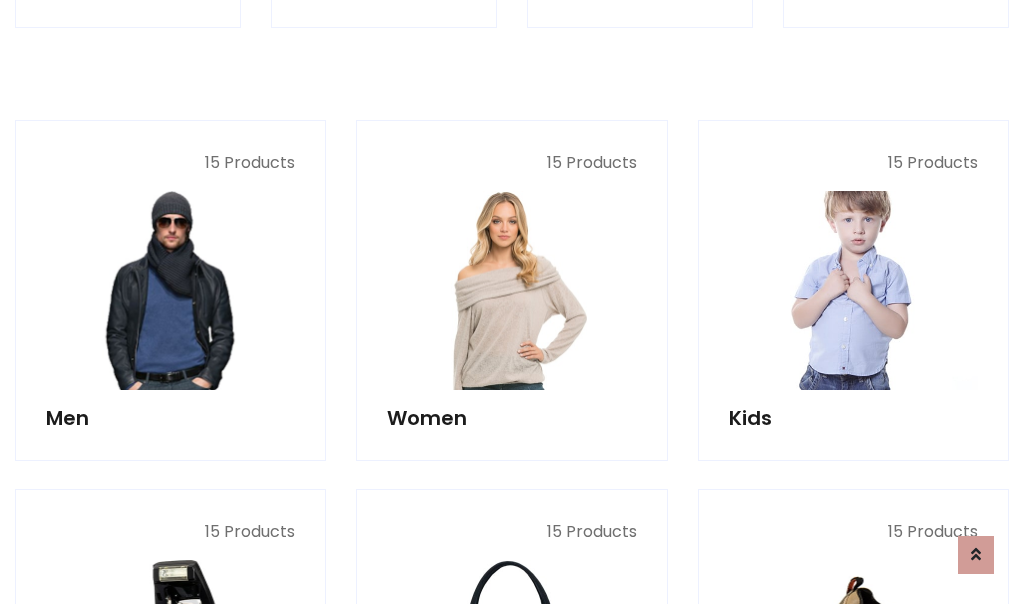 click at bounding box center (853, 290) 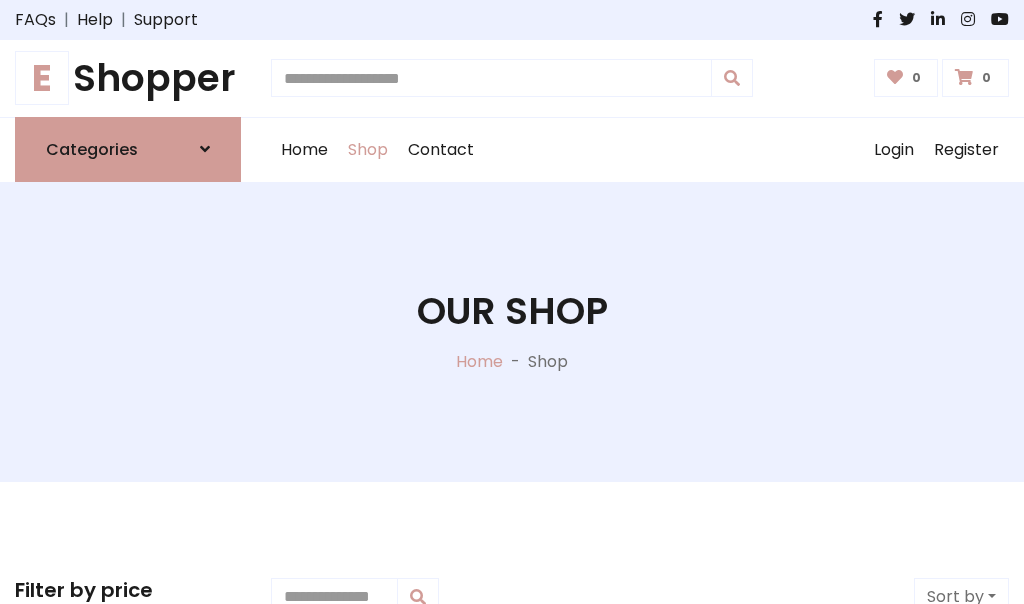 scroll, scrollTop: 549, scrollLeft: 0, axis: vertical 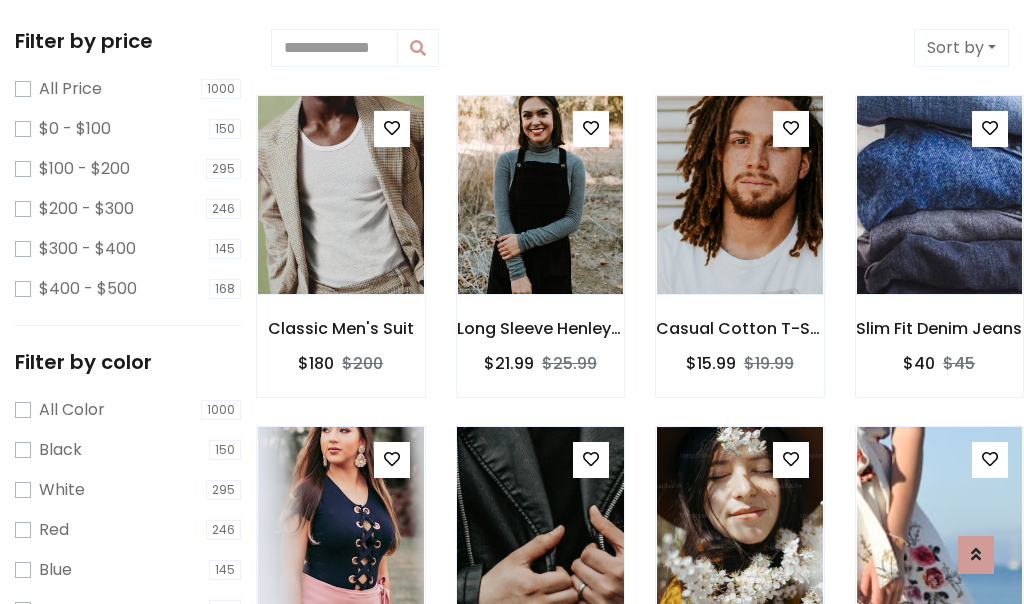click at bounding box center (591, 459) 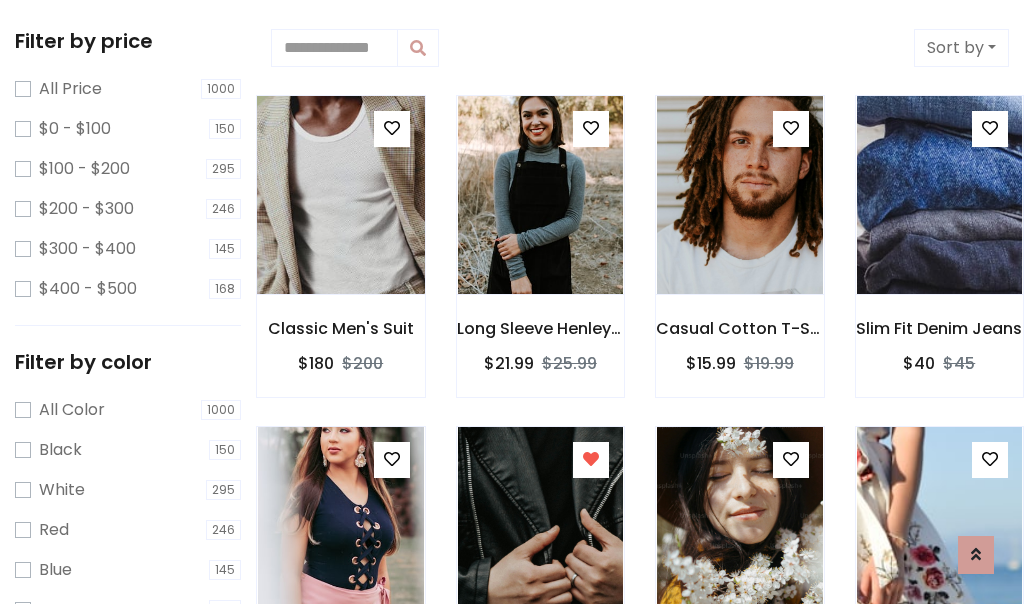click at bounding box center [340, 195] 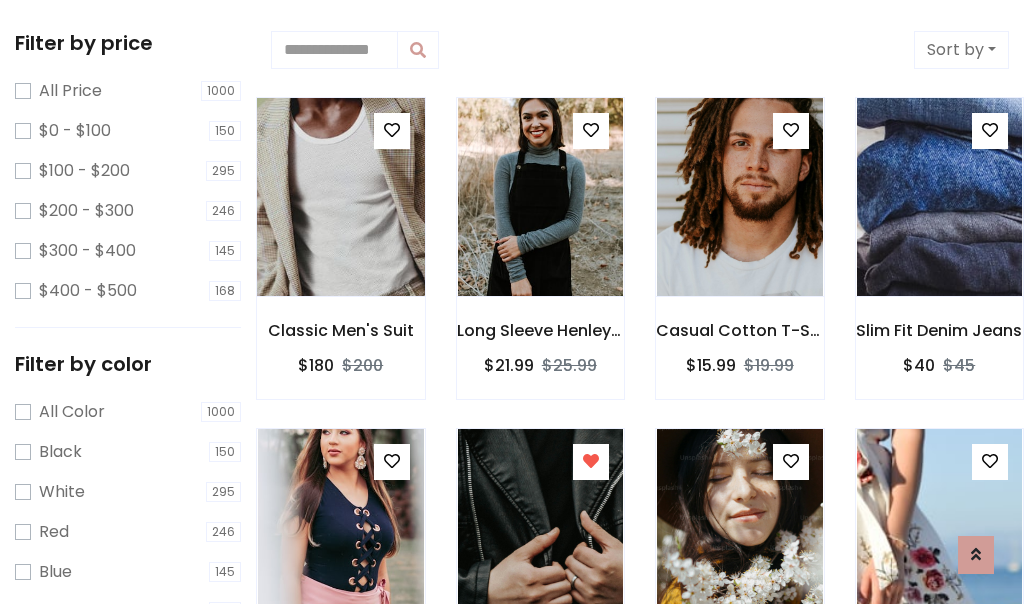 scroll, scrollTop: 2, scrollLeft: 0, axis: vertical 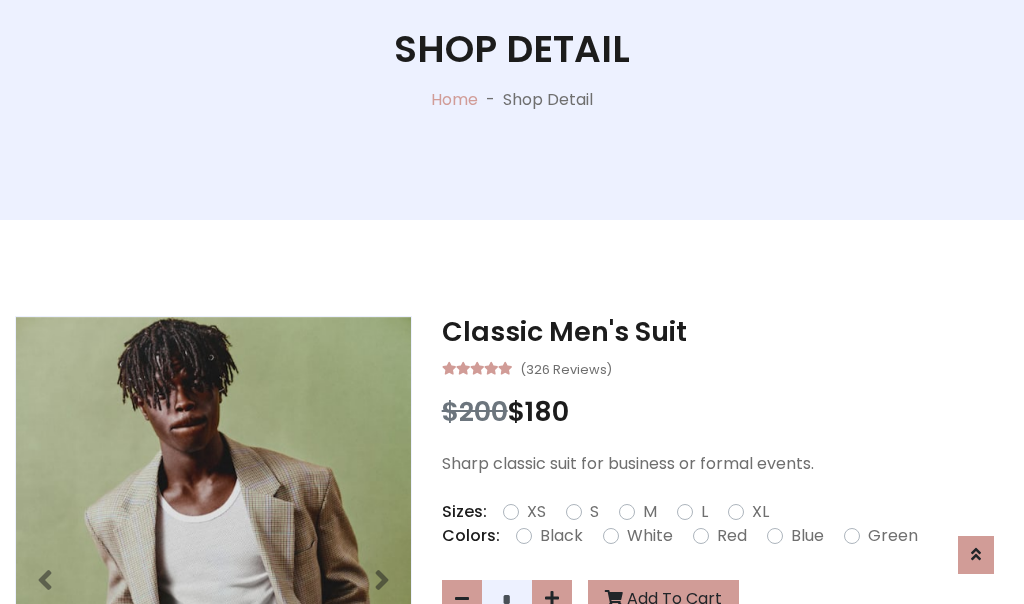 click on "XL" at bounding box center (760, 512) 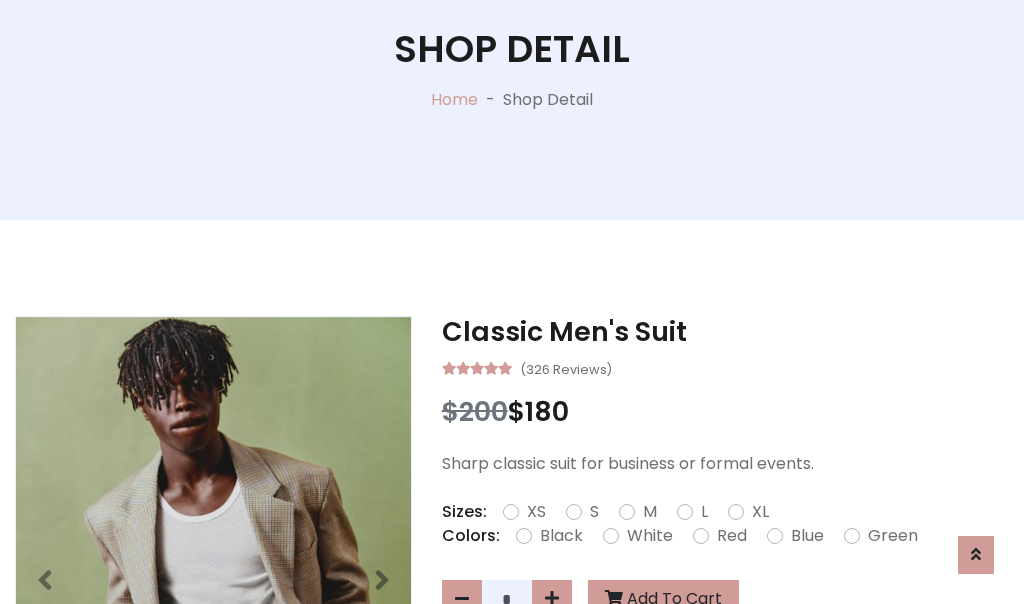 click on "Black" at bounding box center (561, 536) 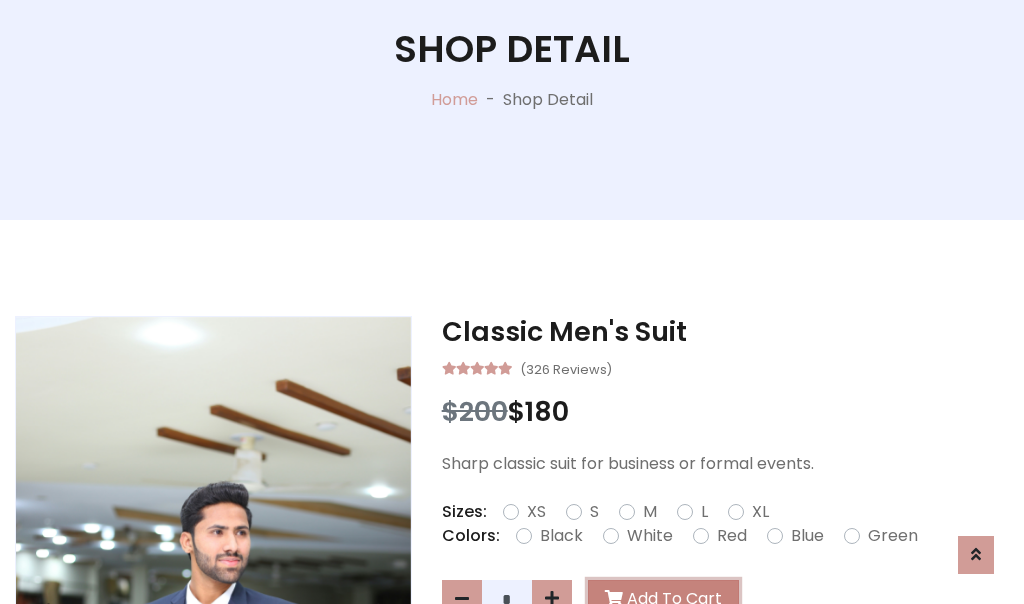 click on "Add To Cart" at bounding box center [663, 599] 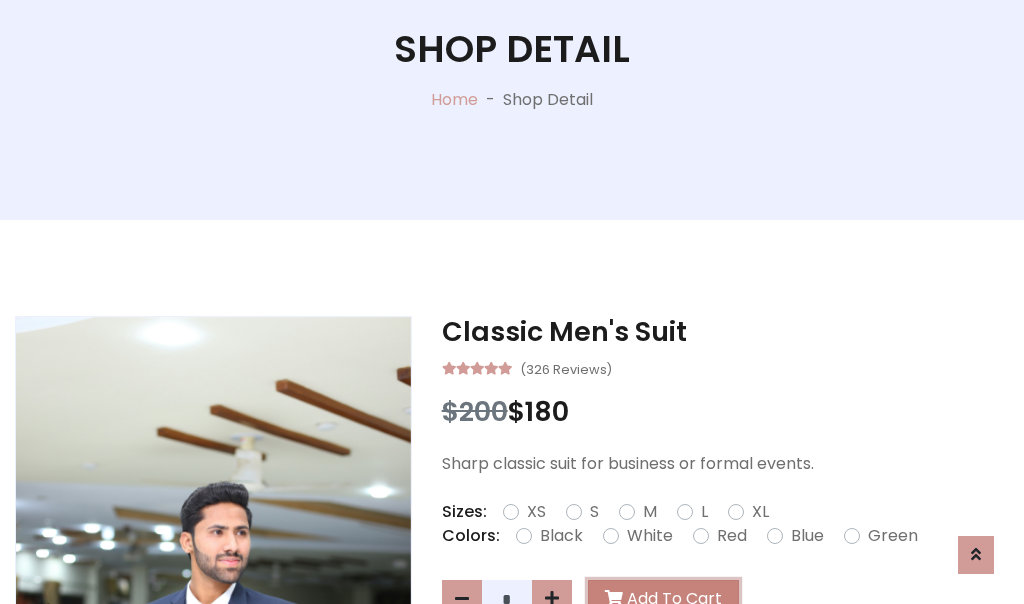 scroll, scrollTop: 0, scrollLeft: 0, axis: both 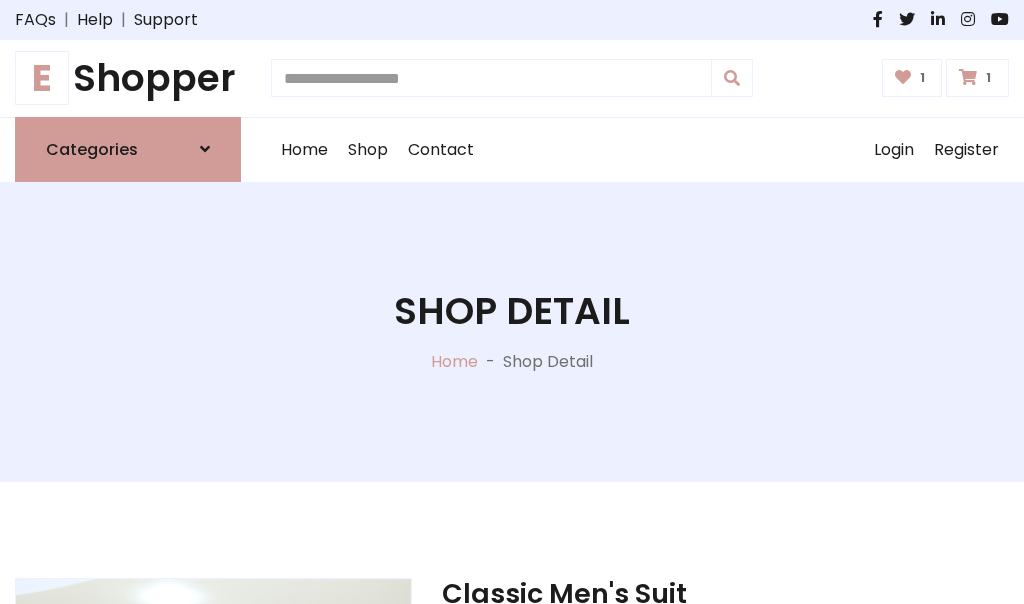click at bounding box center (968, 77) 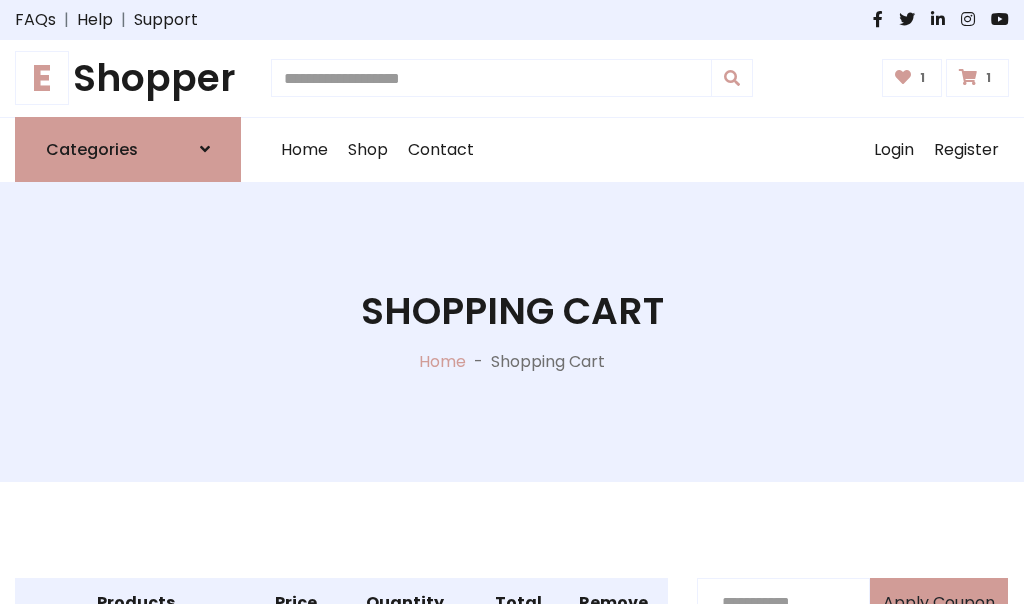 scroll, scrollTop: 570, scrollLeft: 0, axis: vertical 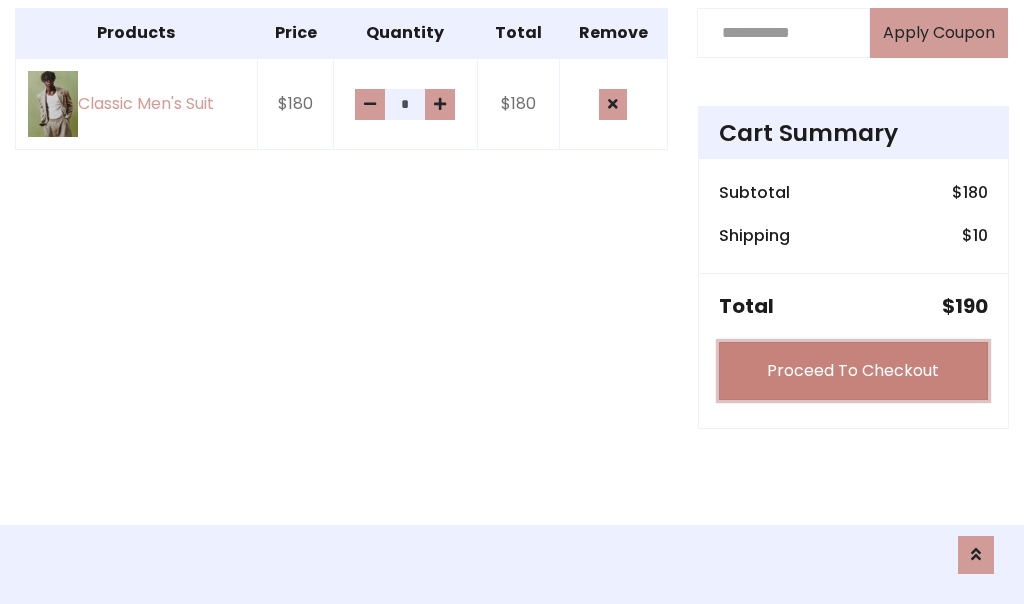 click on "Proceed To Checkout" at bounding box center (853, 371) 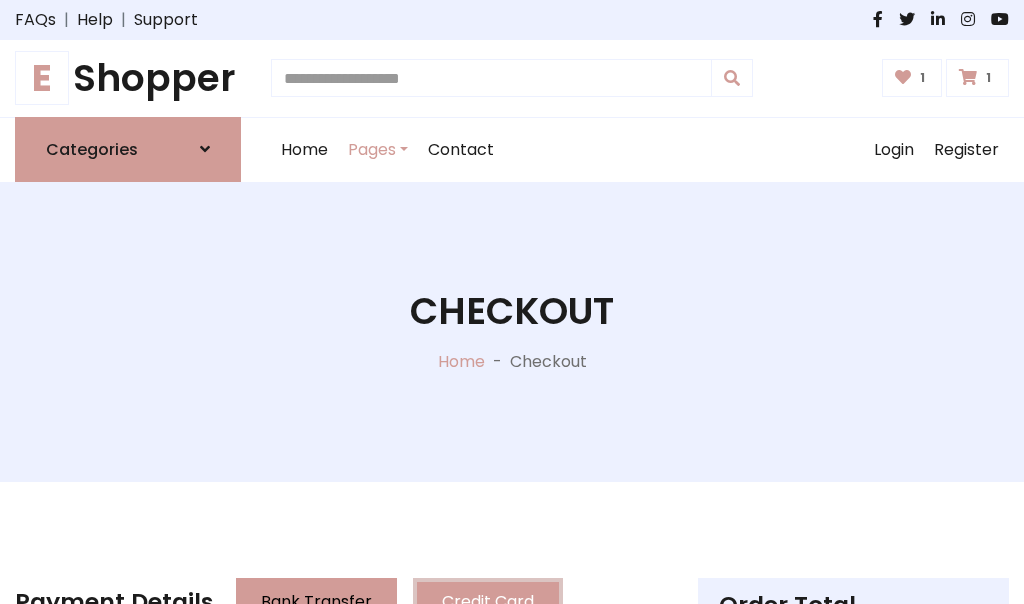 scroll, scrollTop: 201, scrollLeft: 0, axis: vertical 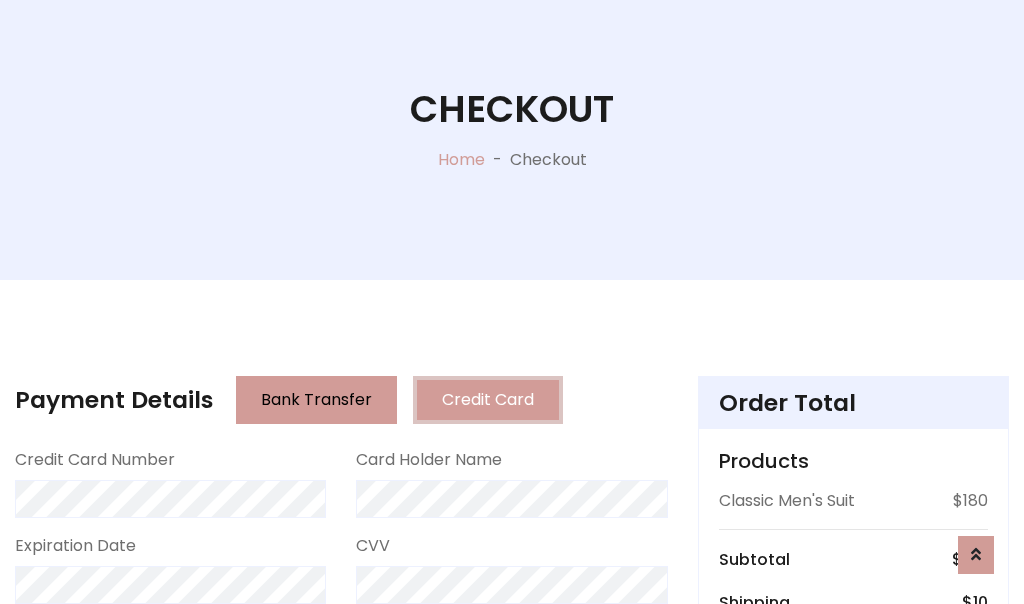 click on "Go to shipping" at bounding box center [853, 816] 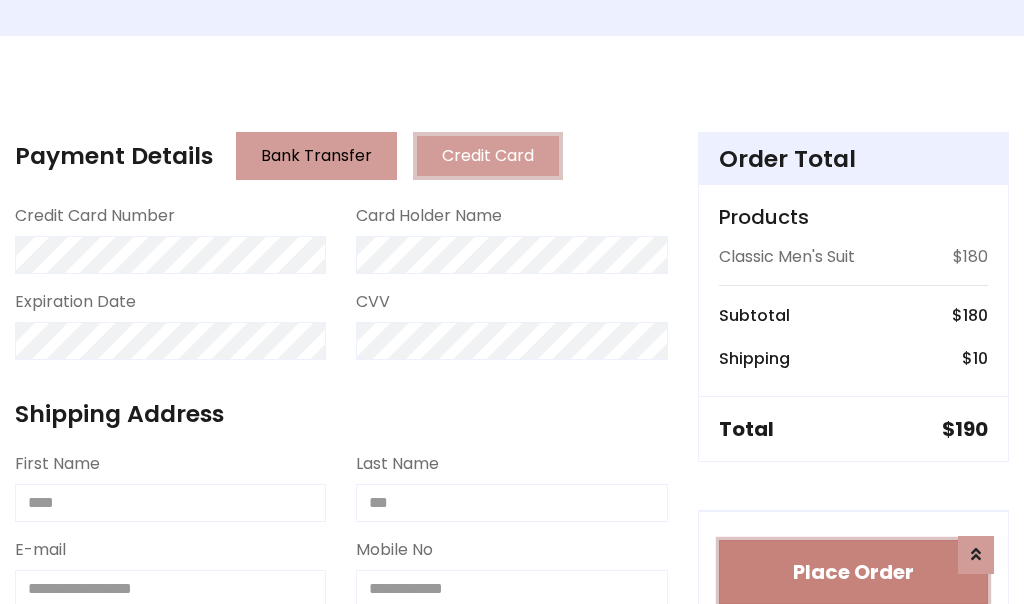 type 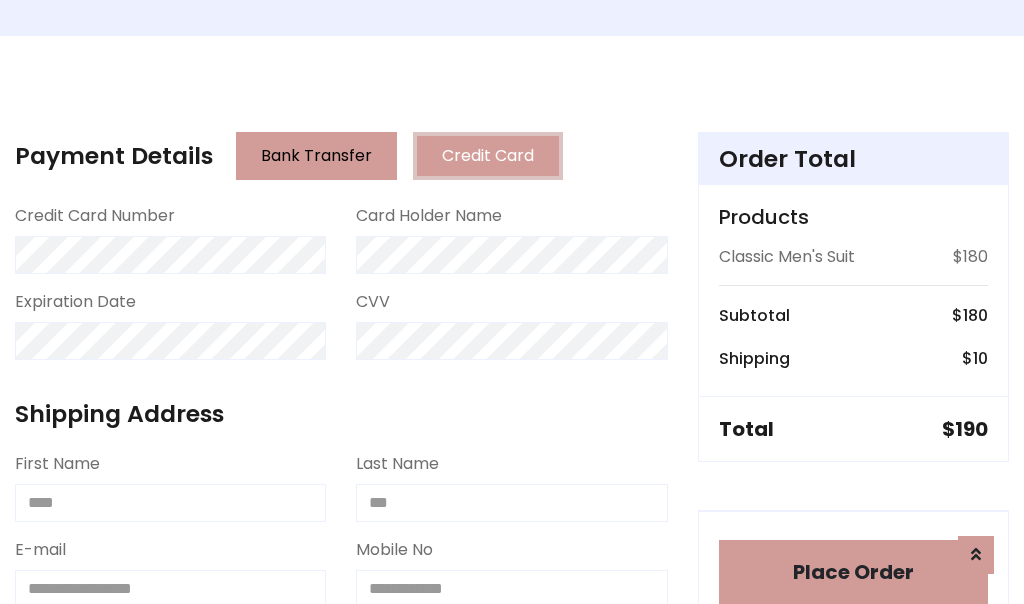 scroll, scrollTop: 1216, scrollLeft: 0, axis: vertical 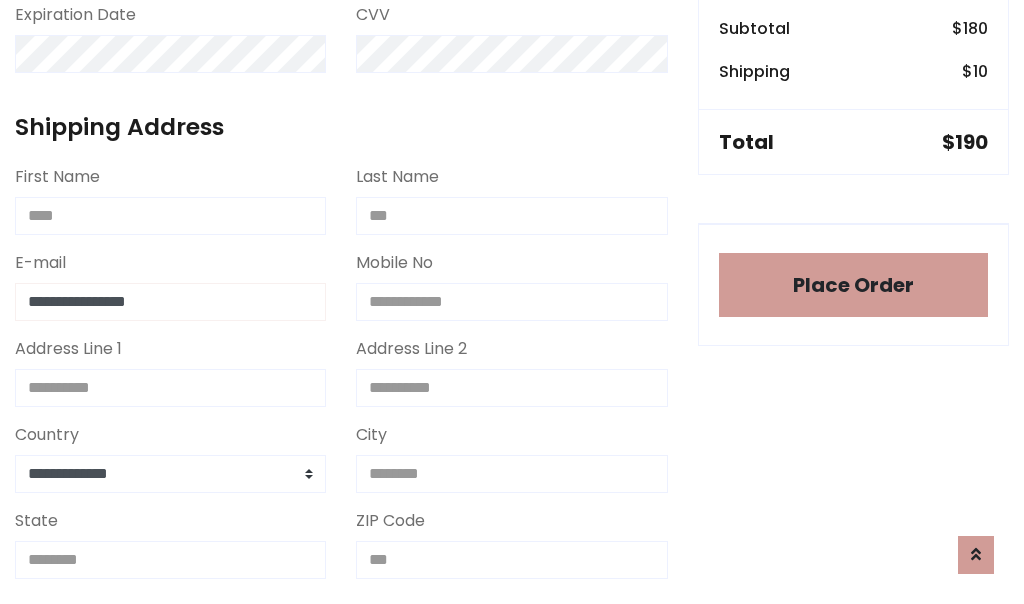 type on "**********" 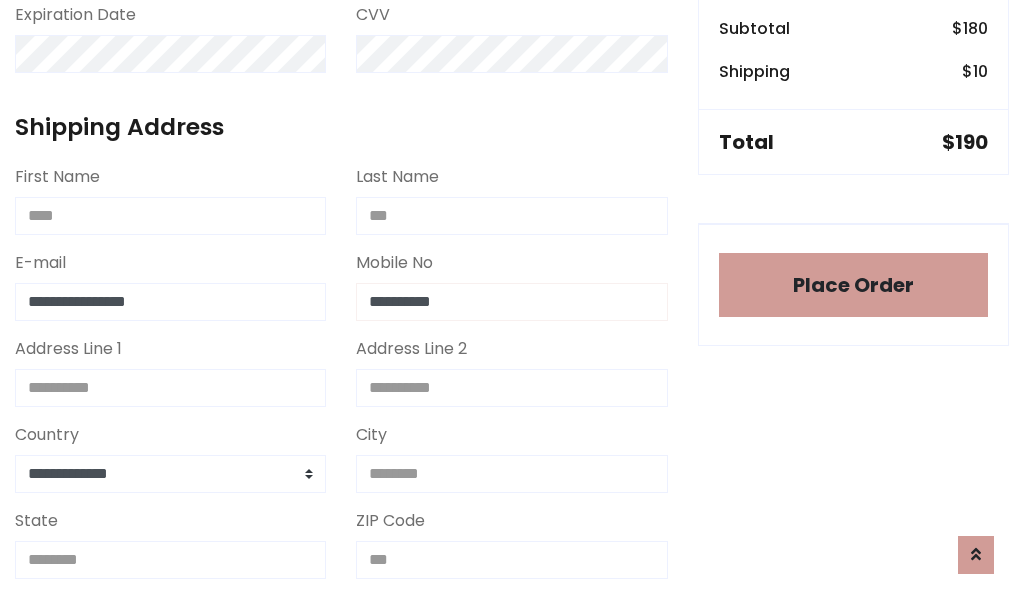 scroll, scrollTop: 573, scrollLeft: 0, axis: vertical 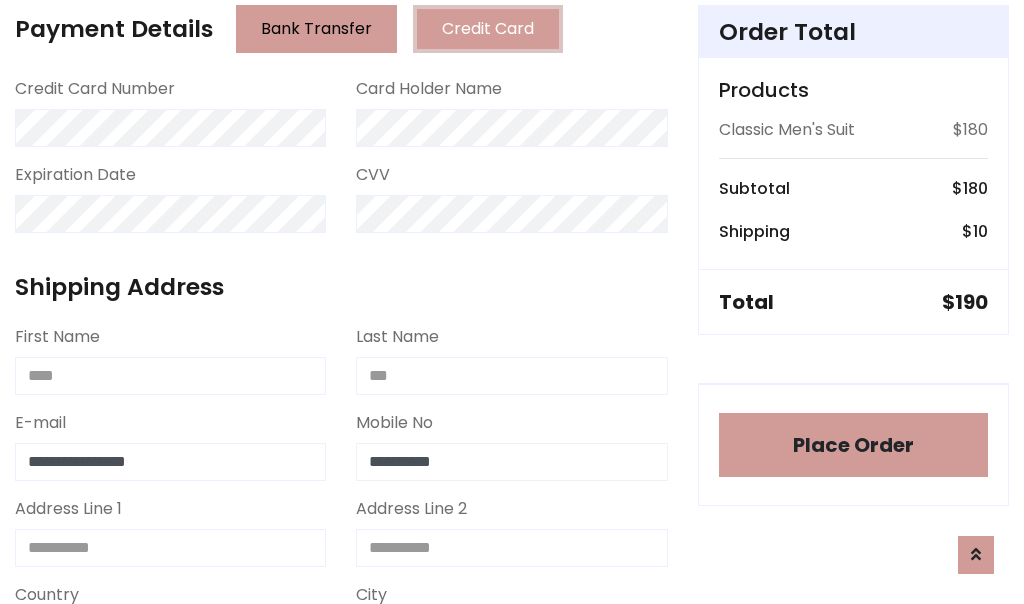 type on "**********" 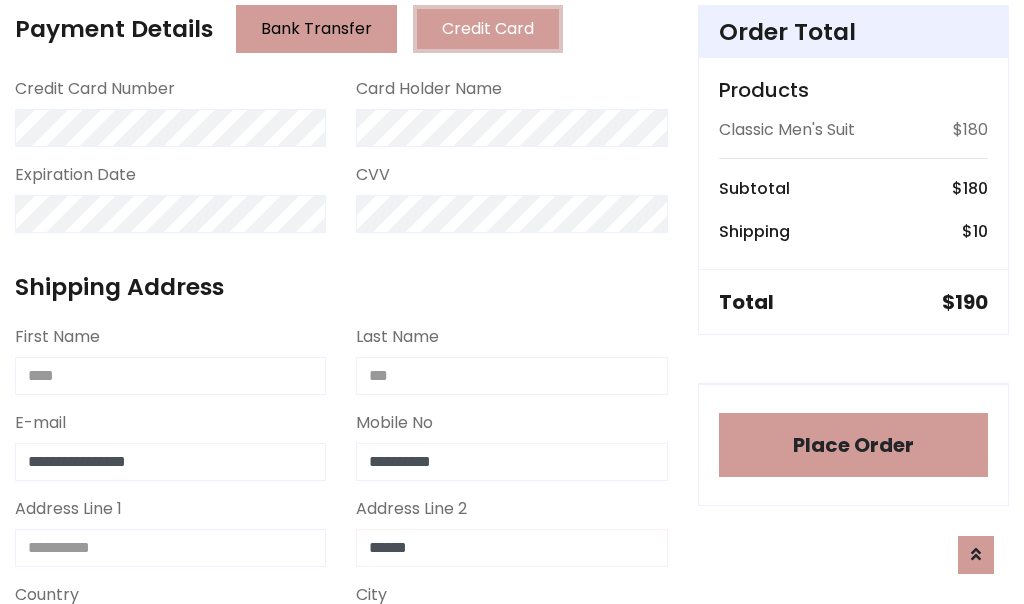 type on "******" 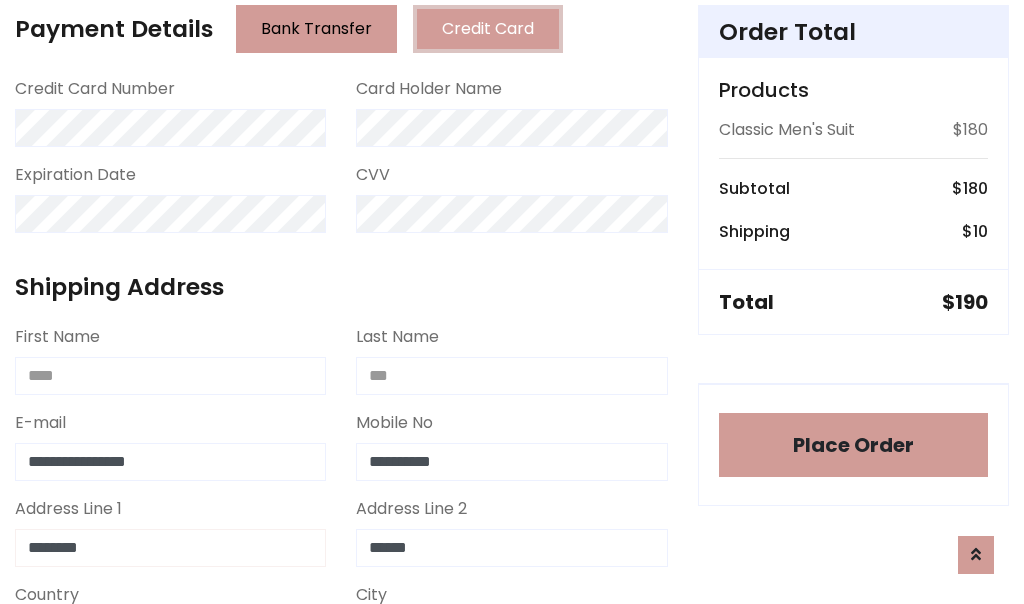 type on "********" 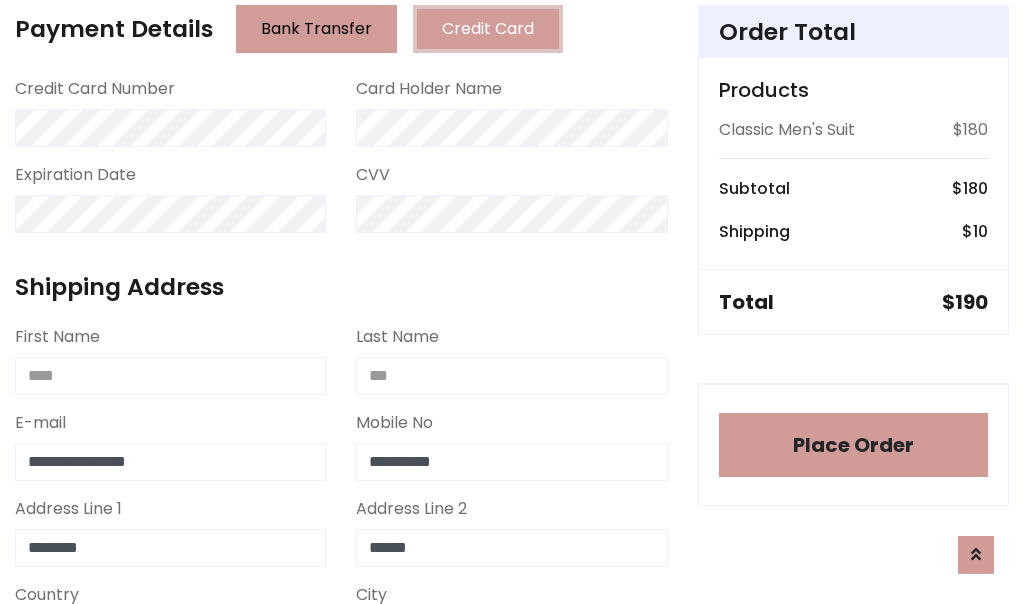 select on "*******" 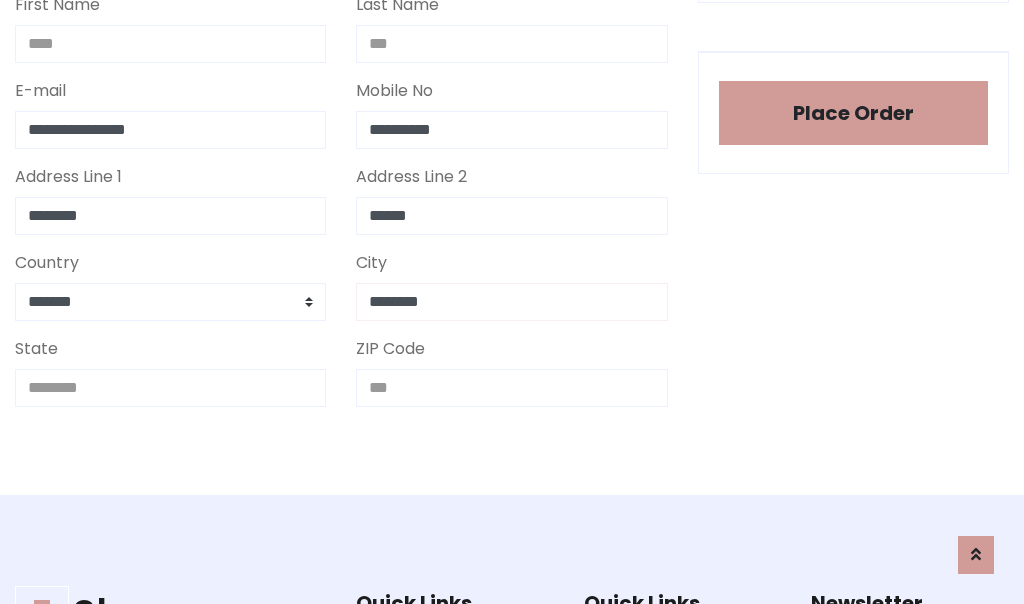type on "********" 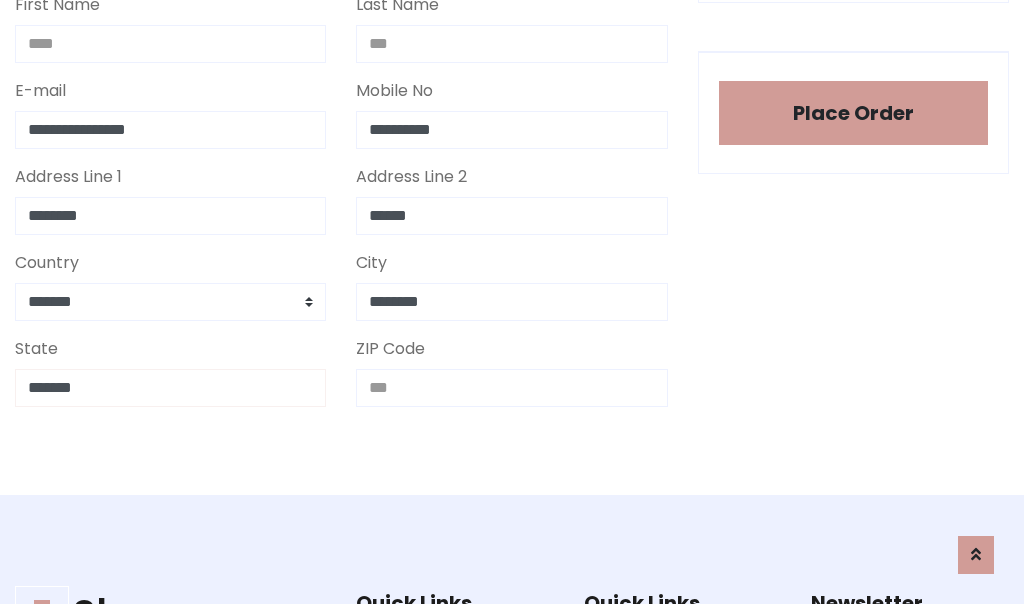type on "*******" 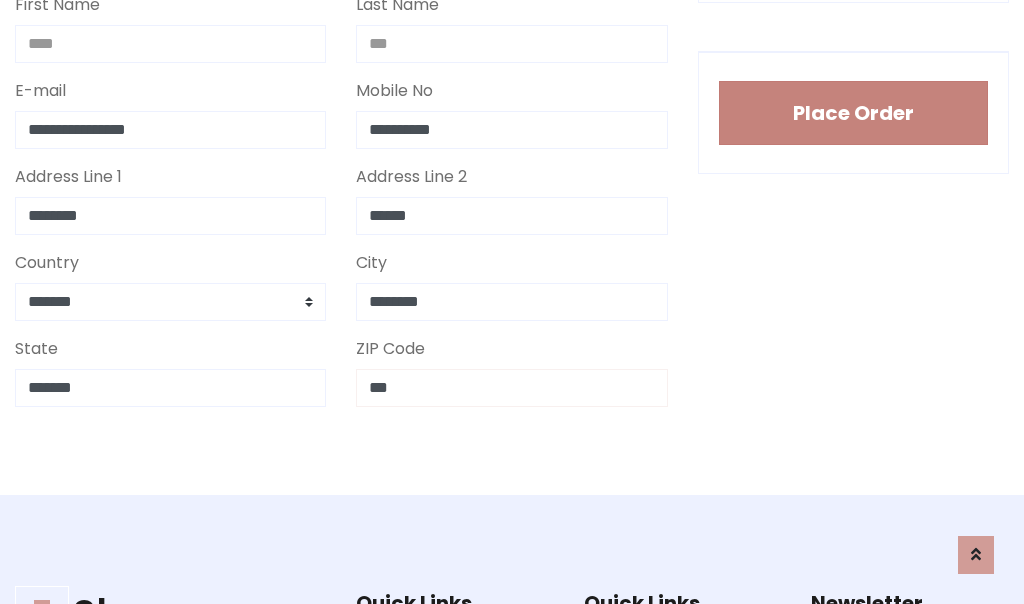 type on "***" 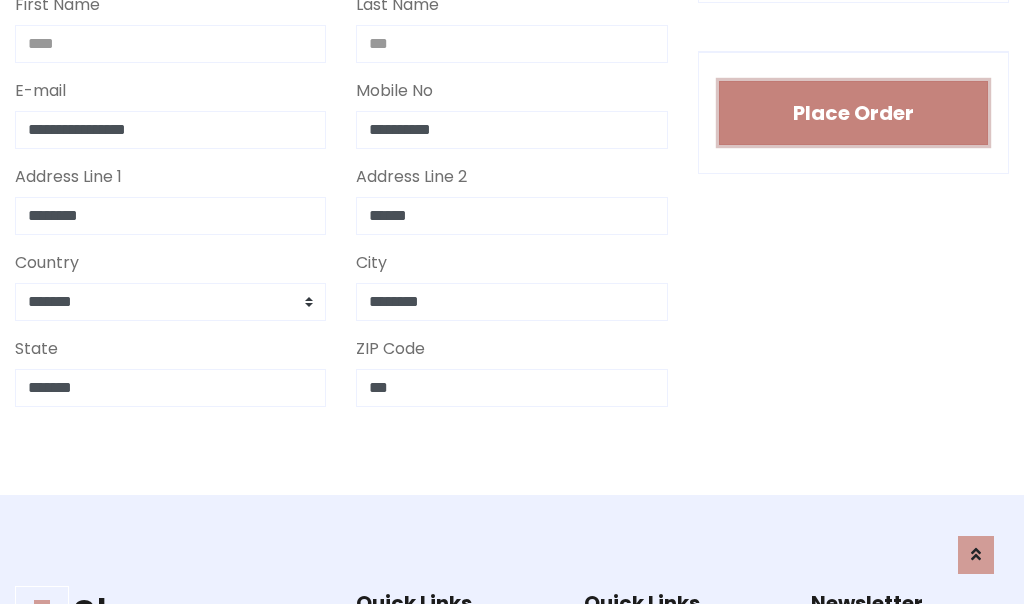 click on "Place Order" at bounding box center [853, 113] 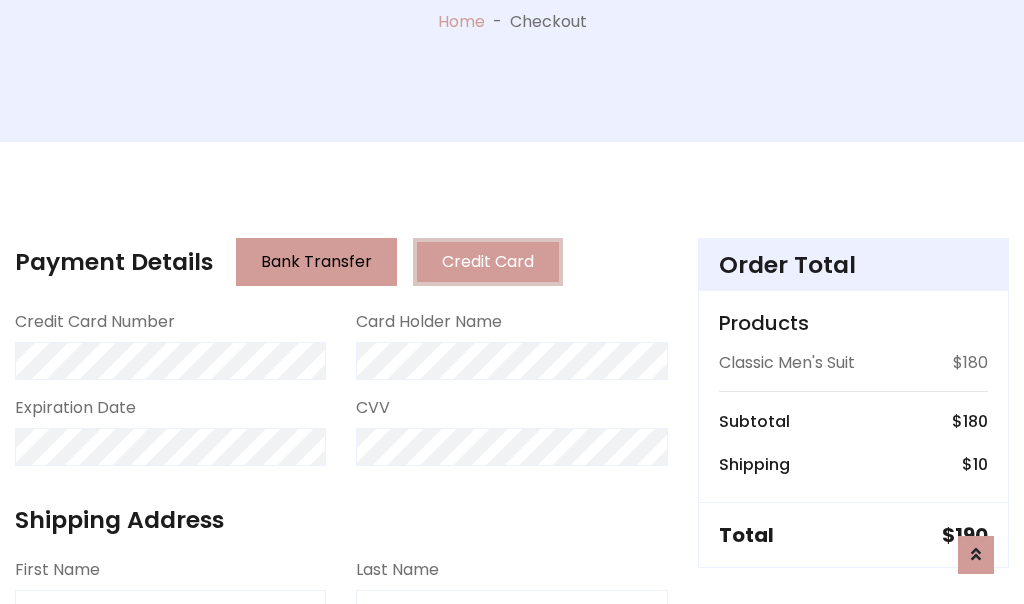 scroll, scrollTop: 0, scrollLeft: 0, axis: both 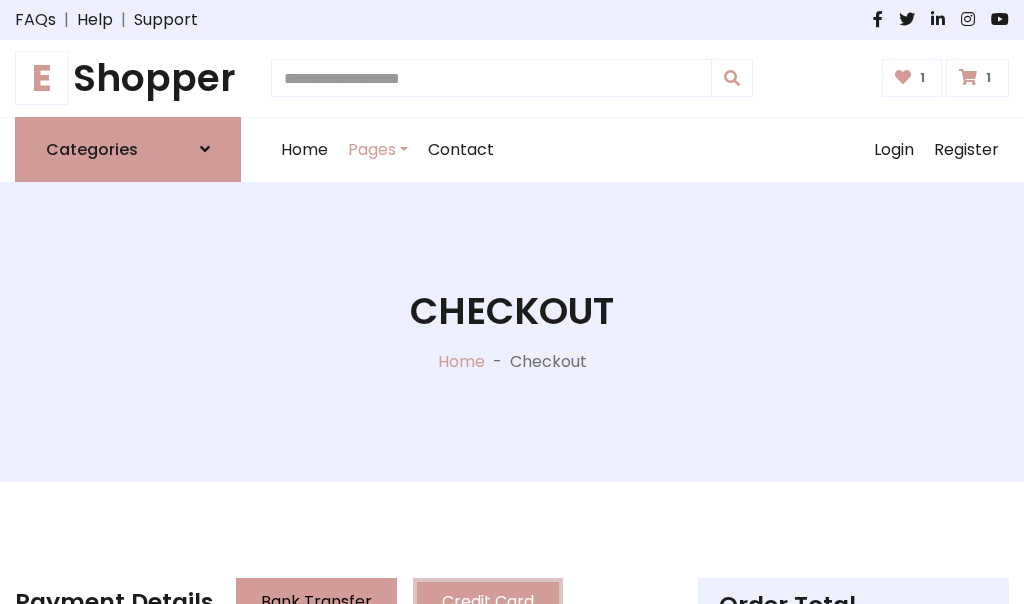 click on "E" at bounding box center [42, 78] 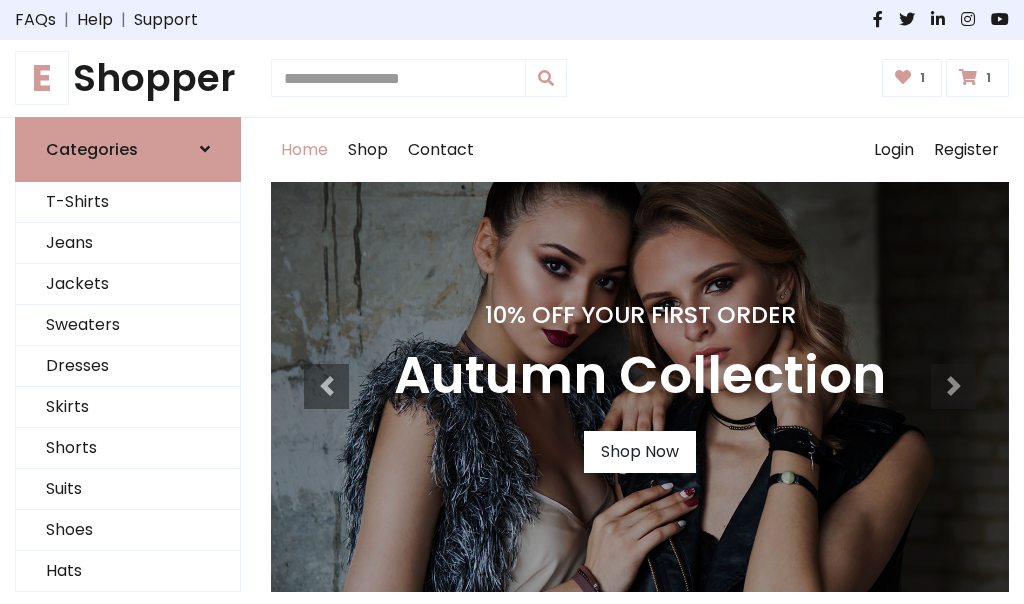scroll, scrollTop: 0, scrollLeft: 0, axis: both 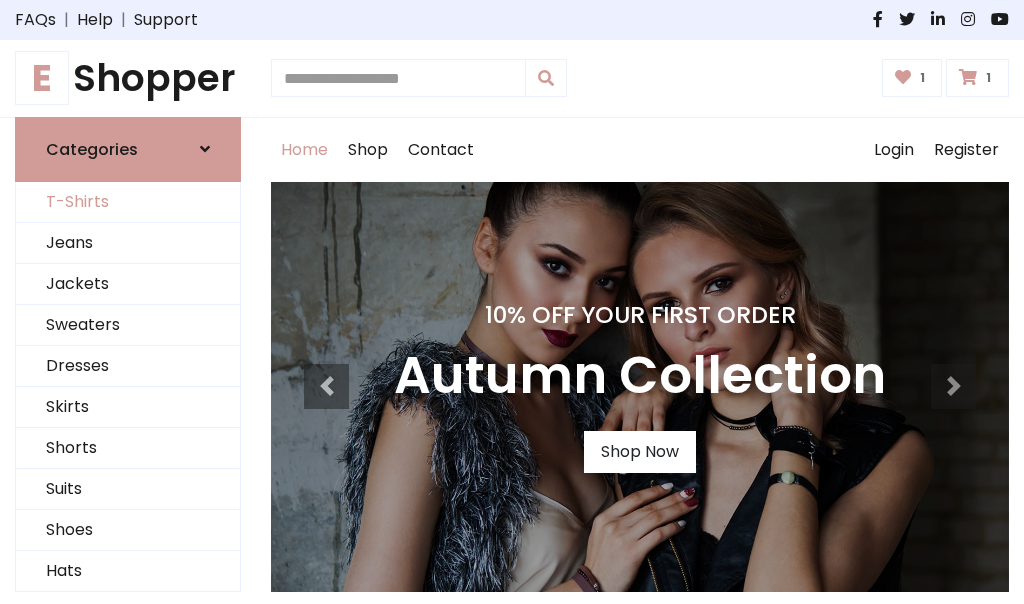 click on "T-Shirts" at bounding box center [128, 202] 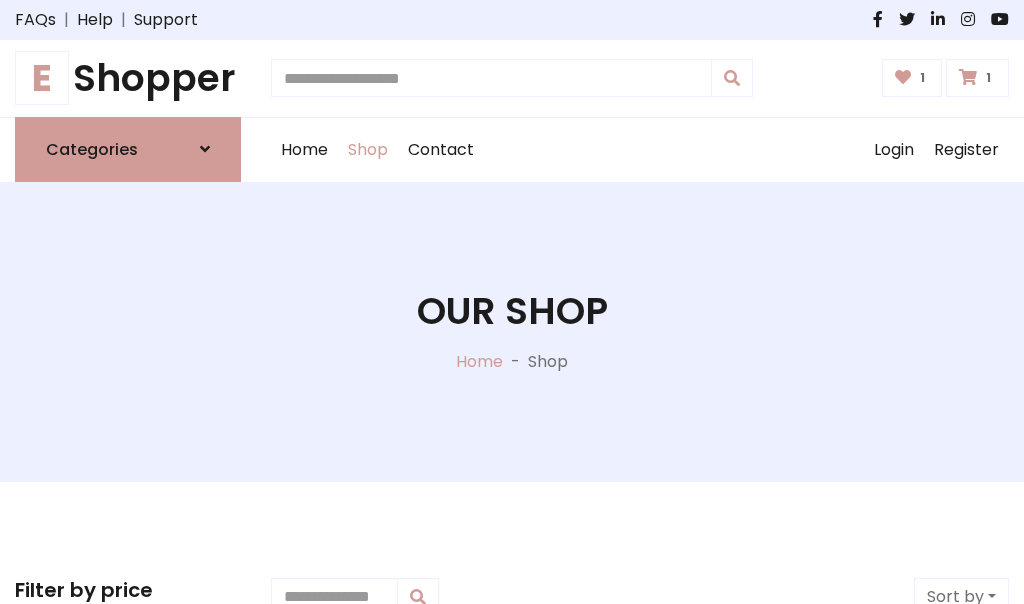 scroll, scrollTop: 0, scrollLeft: 0, axis: both 